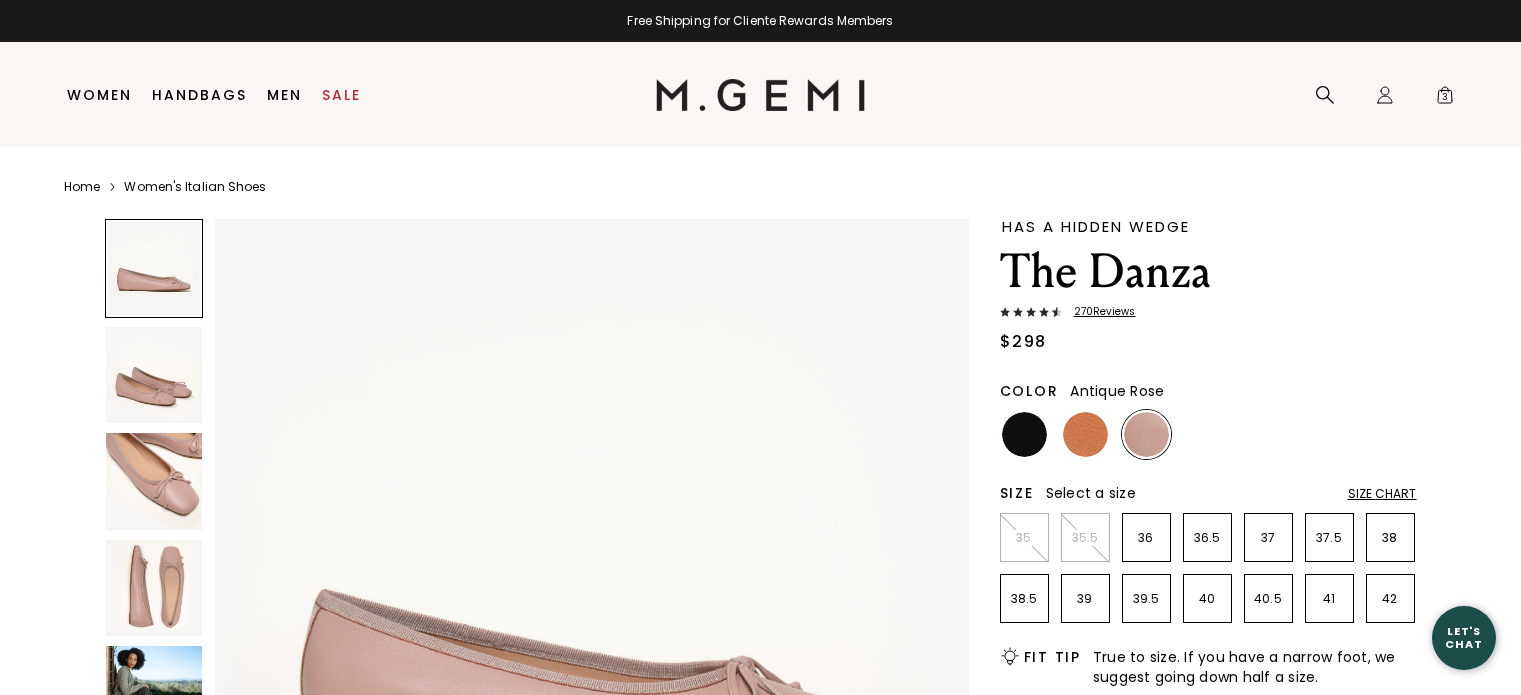 scroll, scrollTop: 0, scrollLeft: 0, axis: both 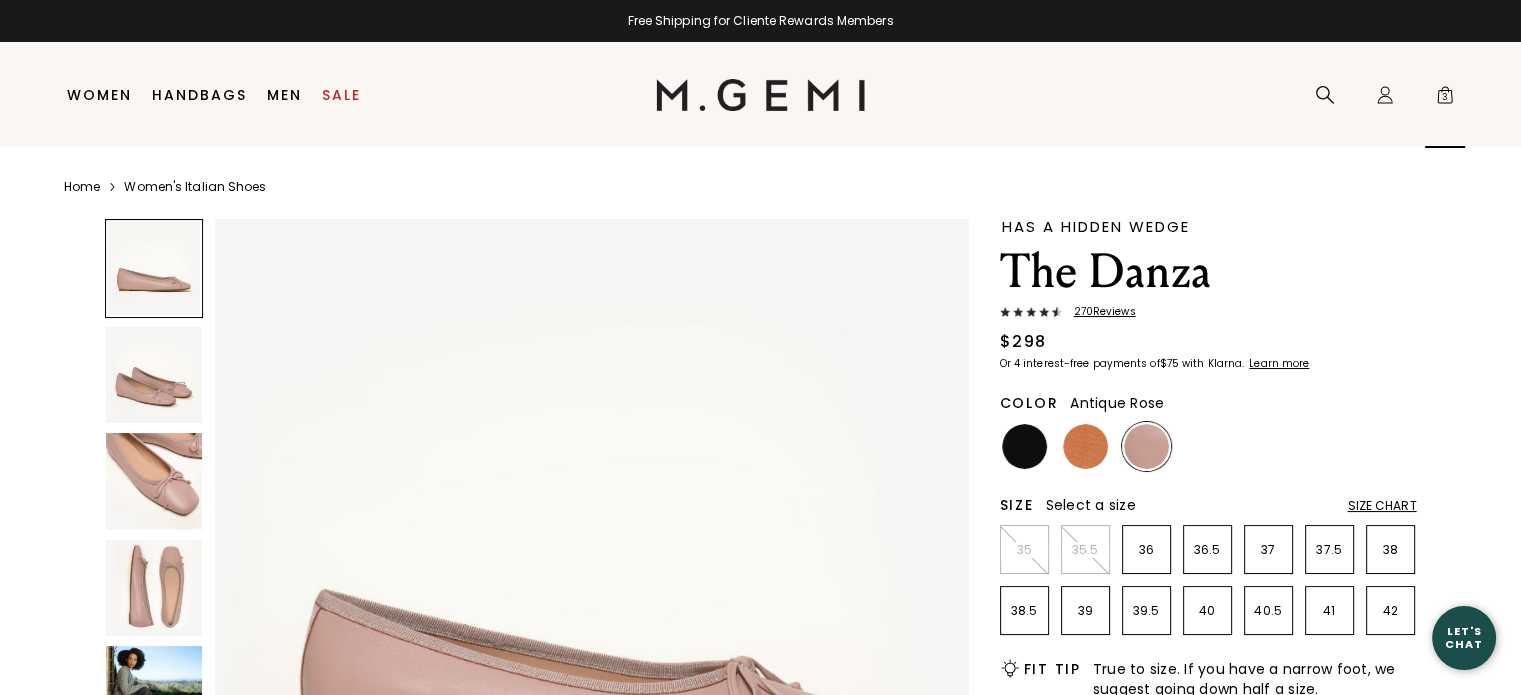 click on "3" at bounding box center (1445, 99) 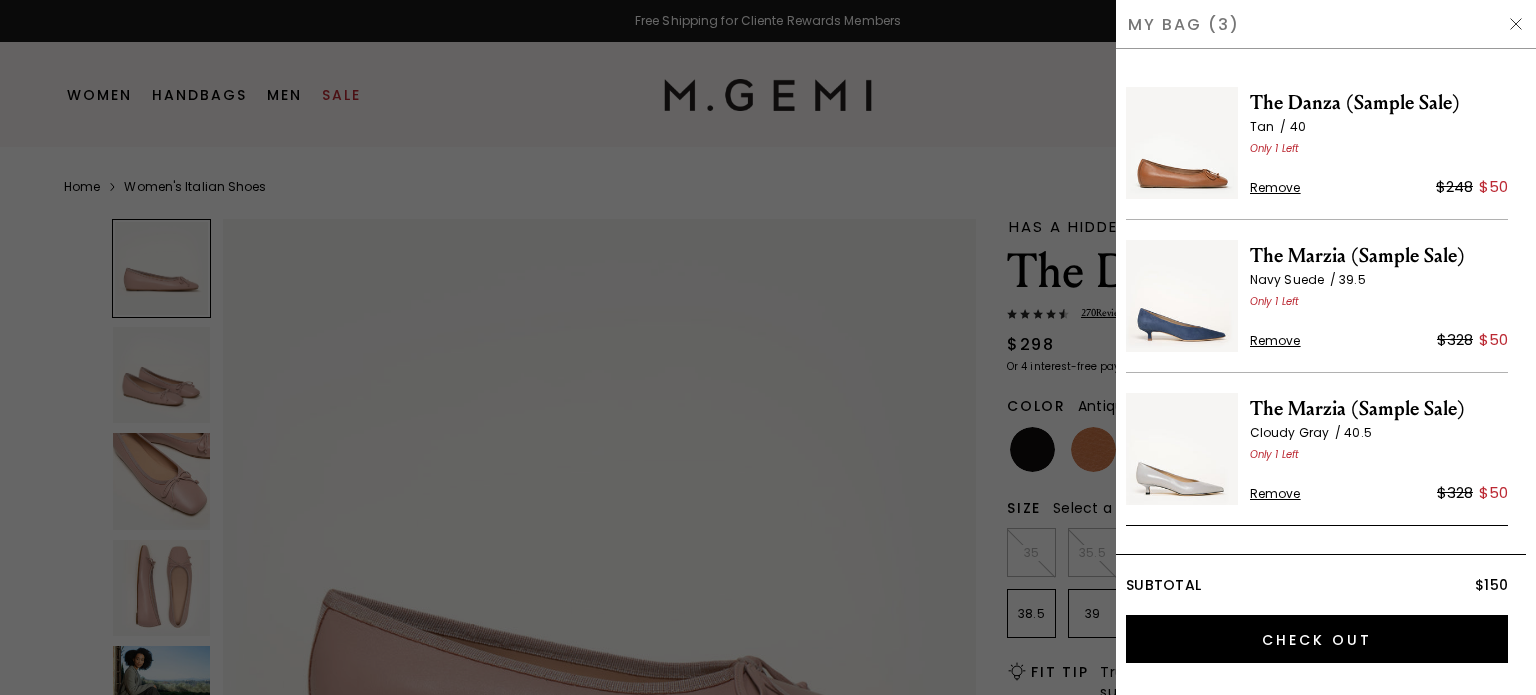 click at bounding box center [1182, 143] 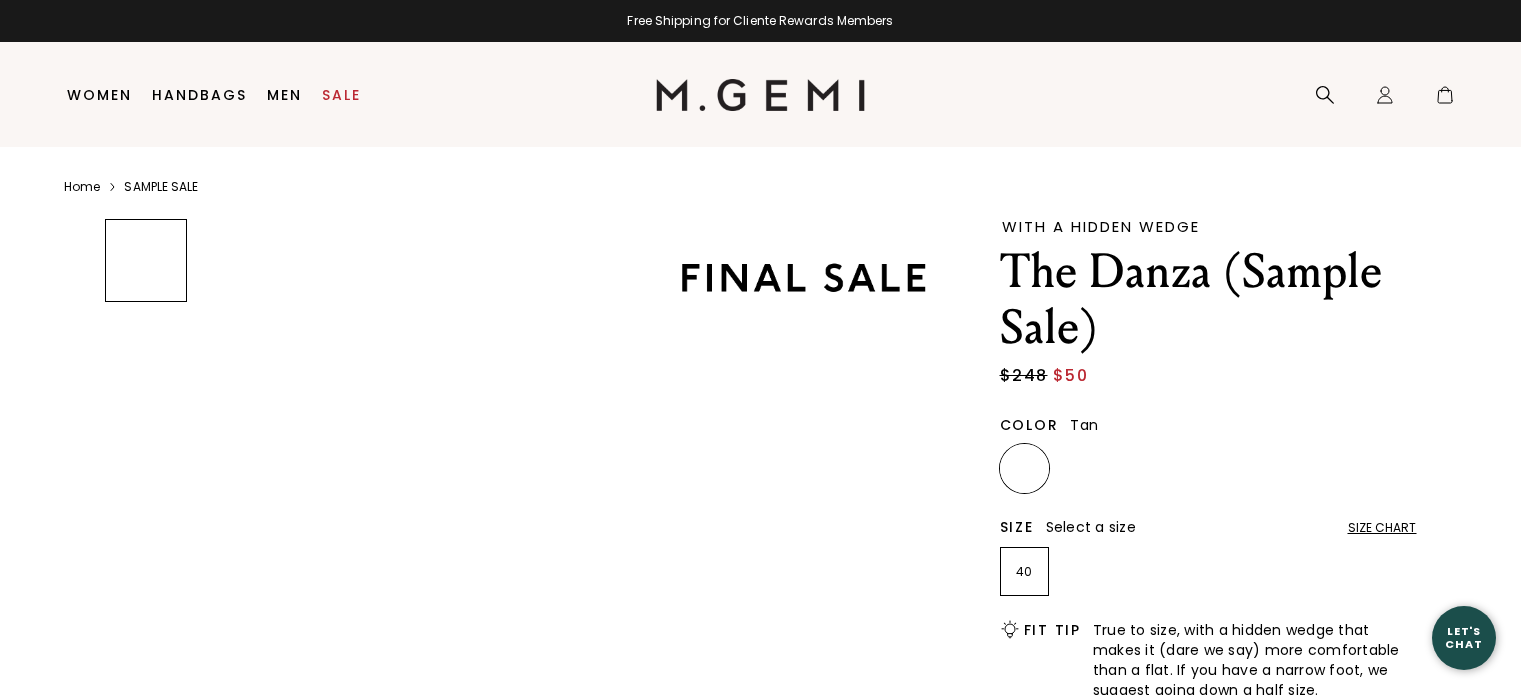 scroll, scrollTop: 0, scrollLeft: 0, axis: both 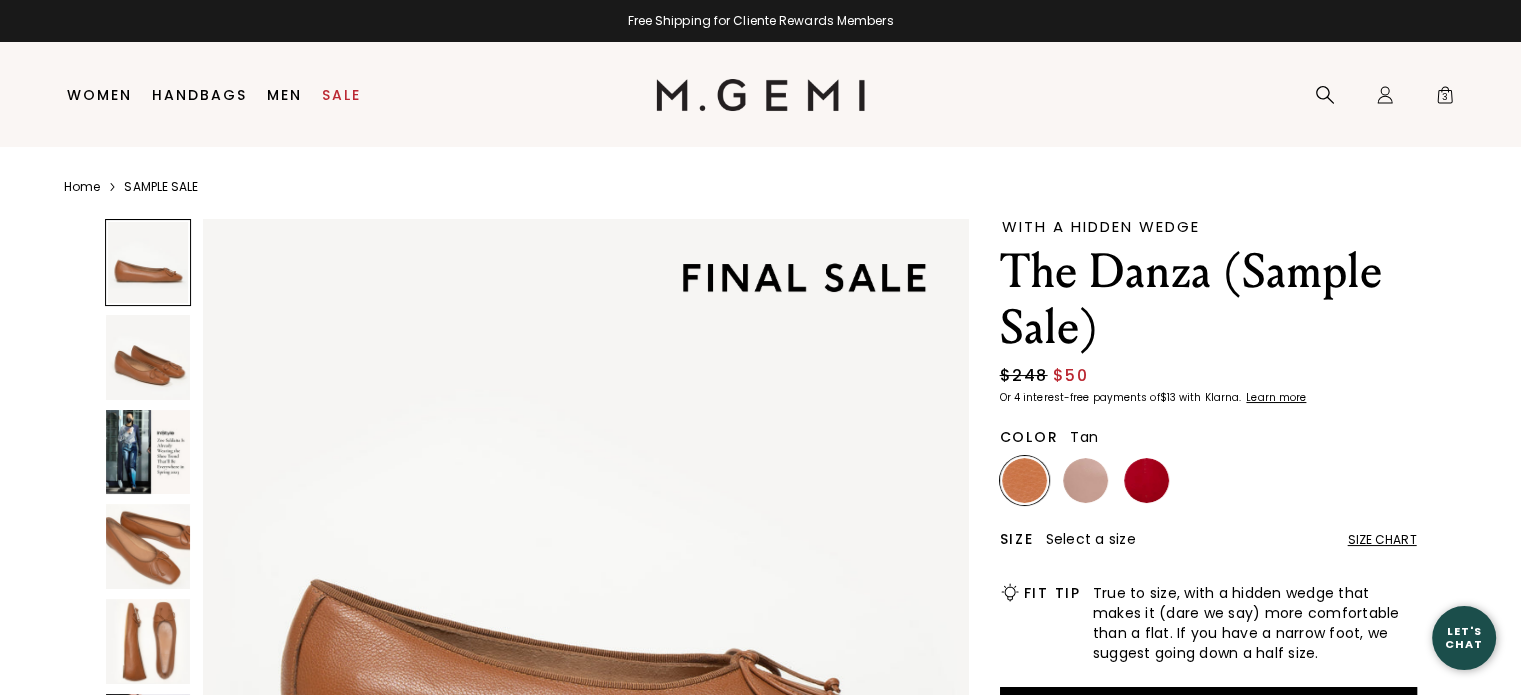 click on "SAMPLE SALE" at bounding box center (161, 187) 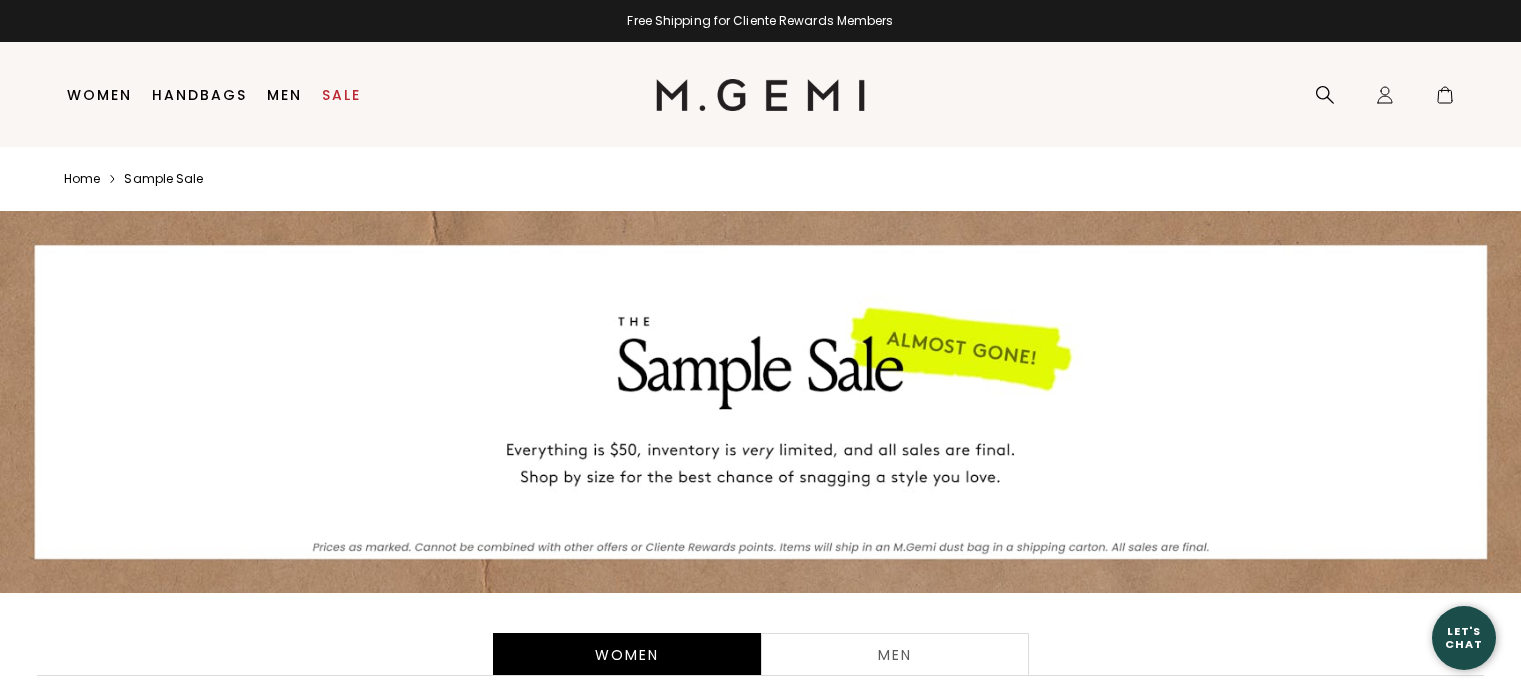 scroll, scrollTop: 0, scrollLeft: 0, axis: both 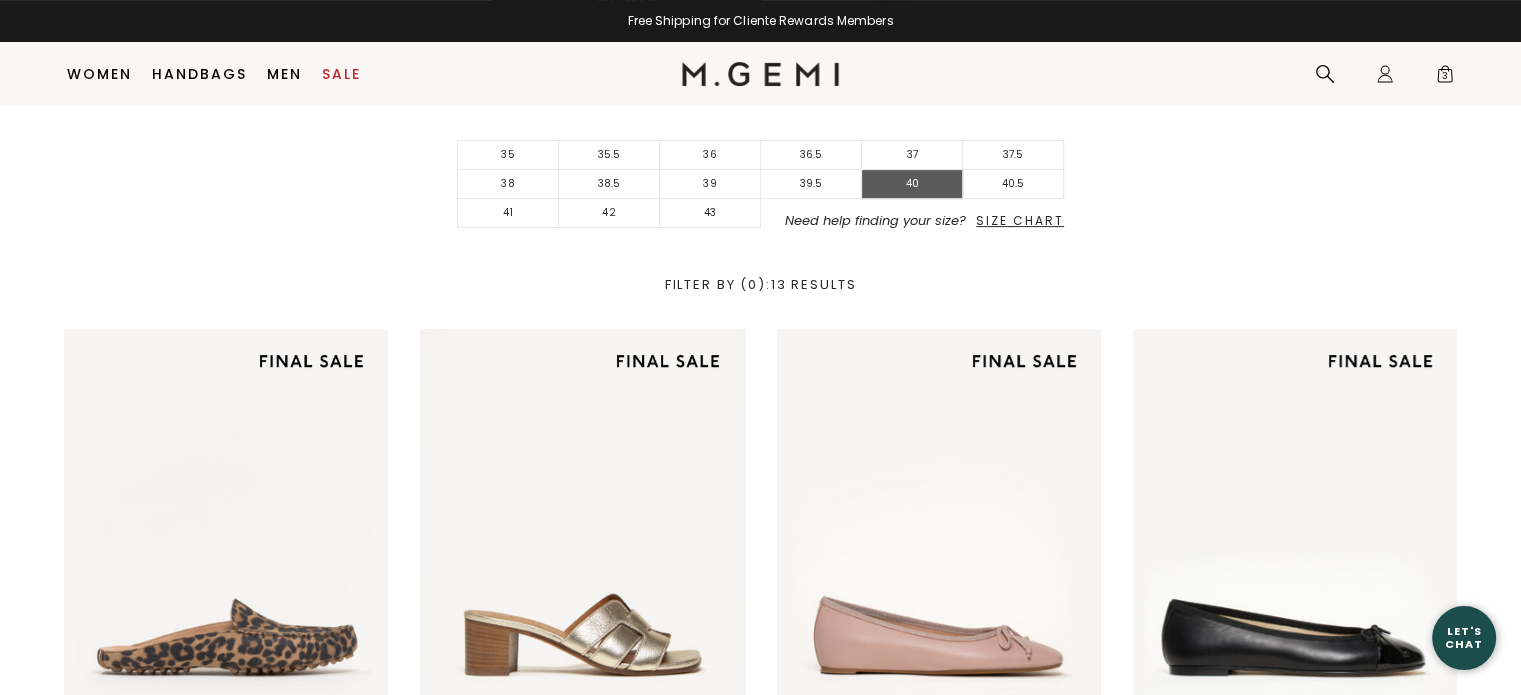 click on "40" at bounding box center (912, 184) 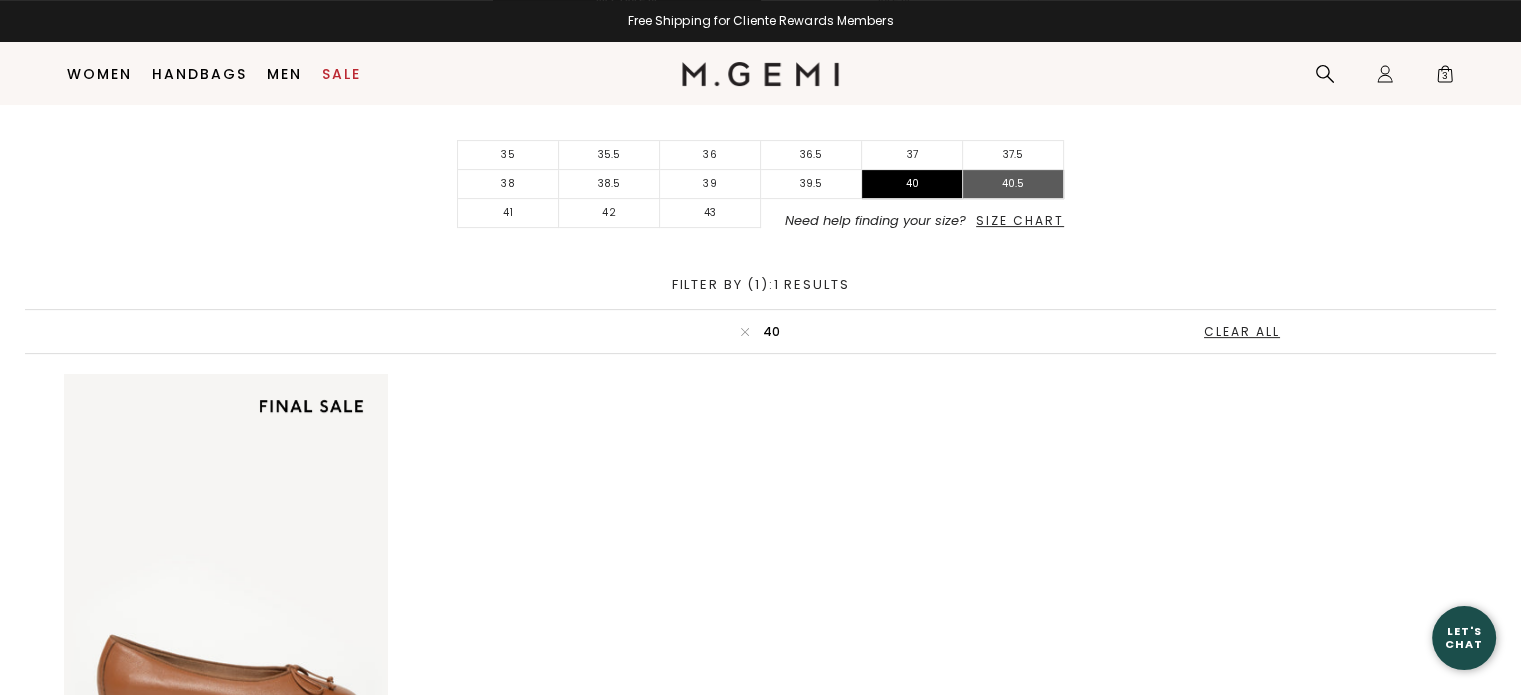click on "40.5" at bounding box center [1013, 184] 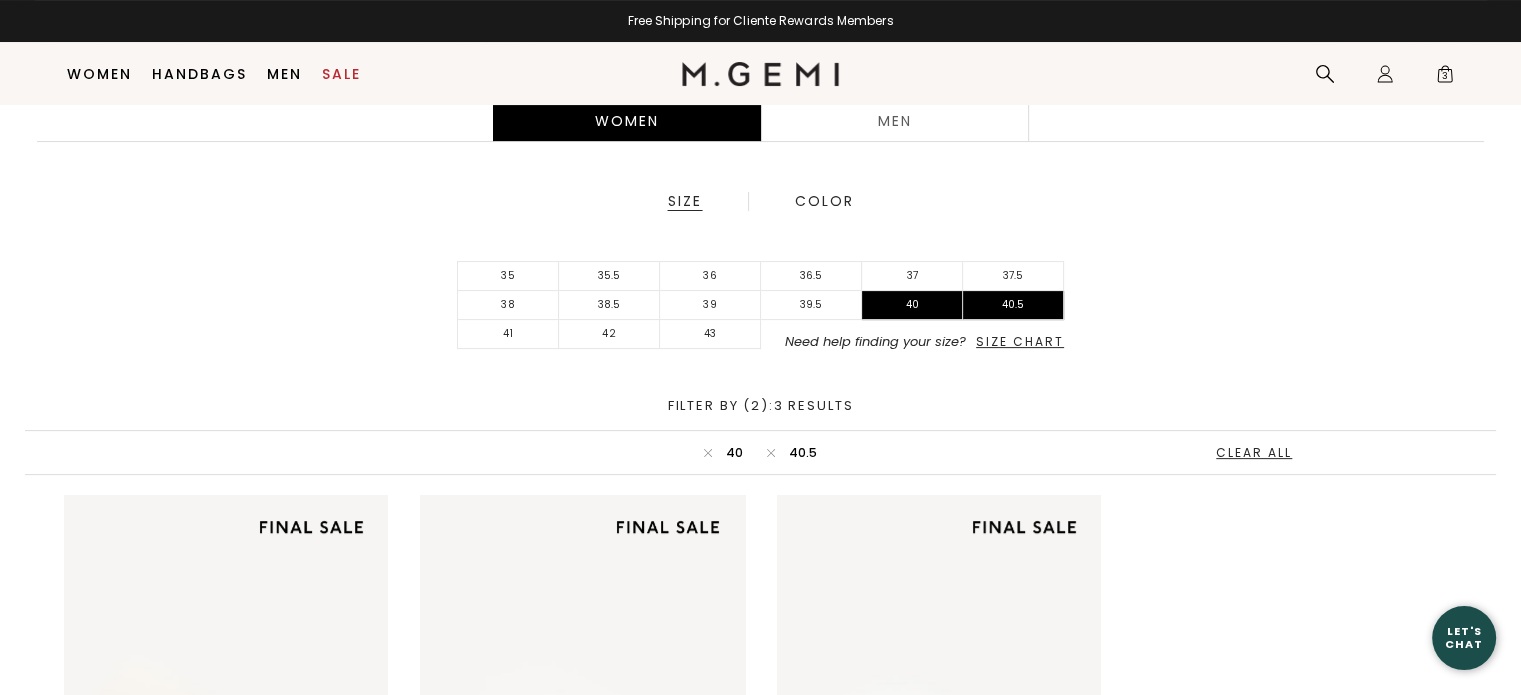 scroll, scrollTop: 466, scrollLeft: 0, axis: vertical 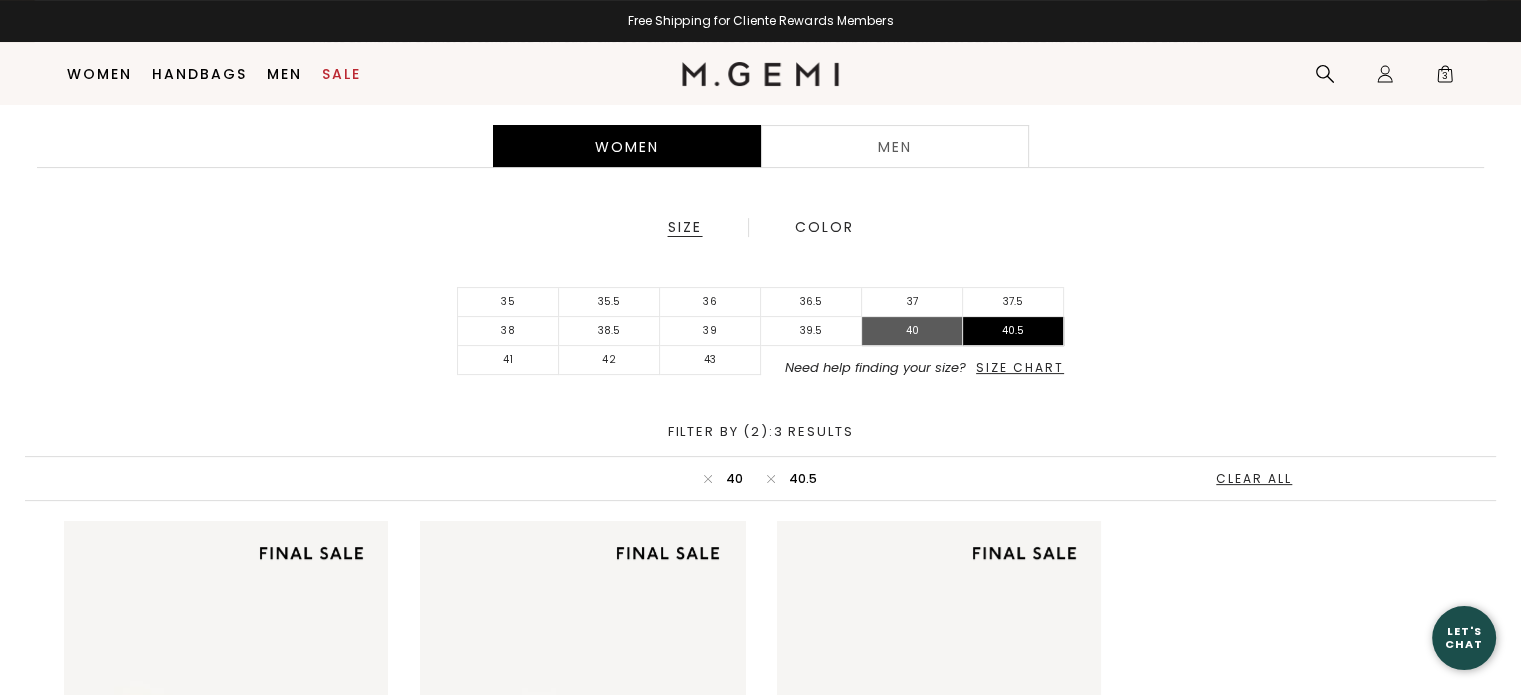 click on "40" at bounding box center [912, 331] 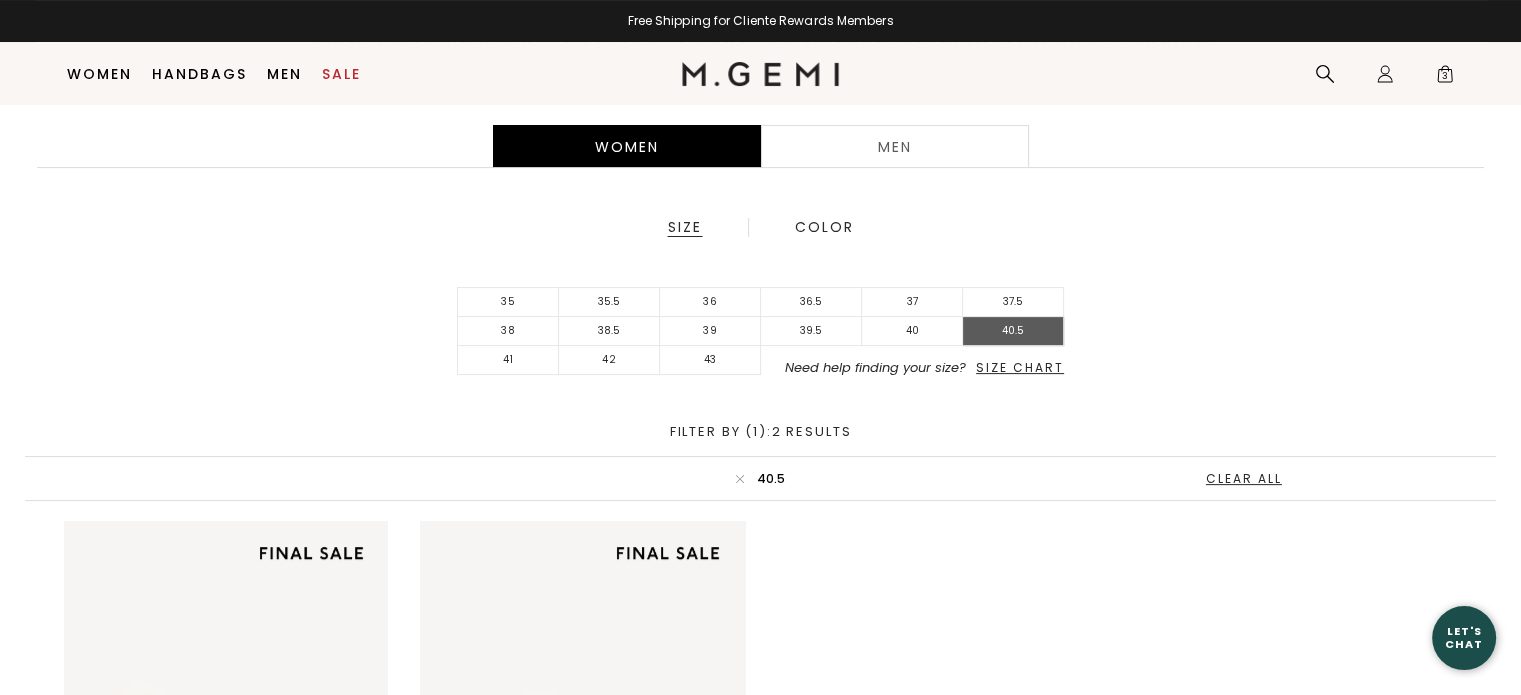 click on "40.5" at bounding box center (1013, 331) 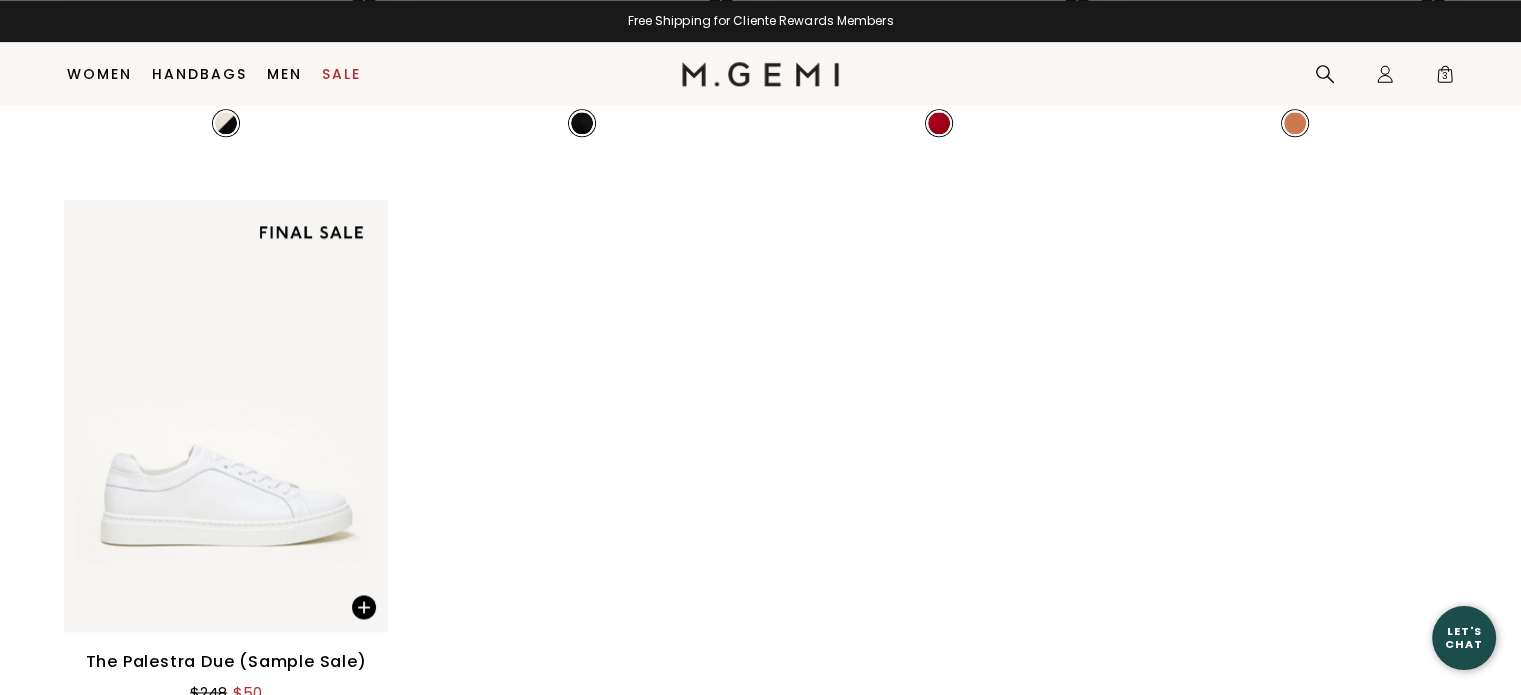 scroll, scrollTop: 2681, scrollLeft: 0, axis: vertical 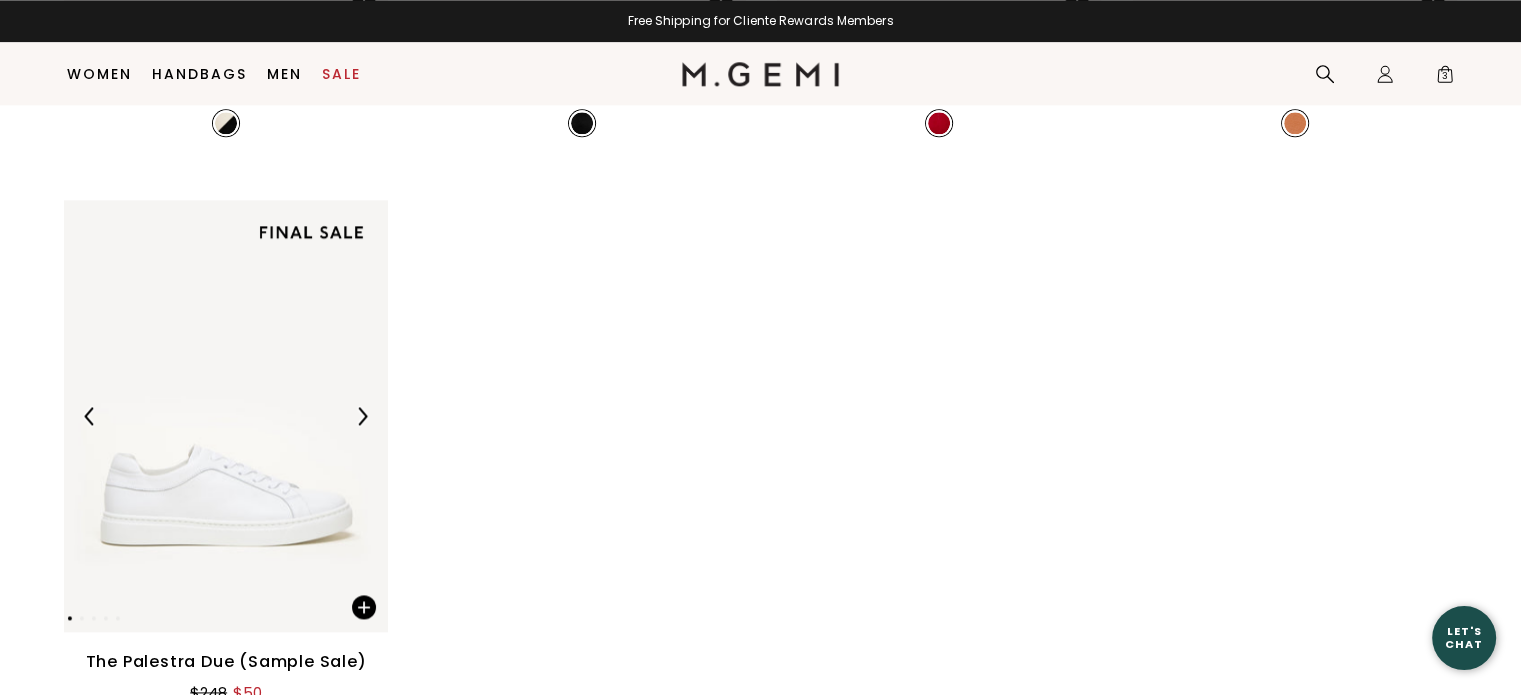 click at bounding box center [226, 416] 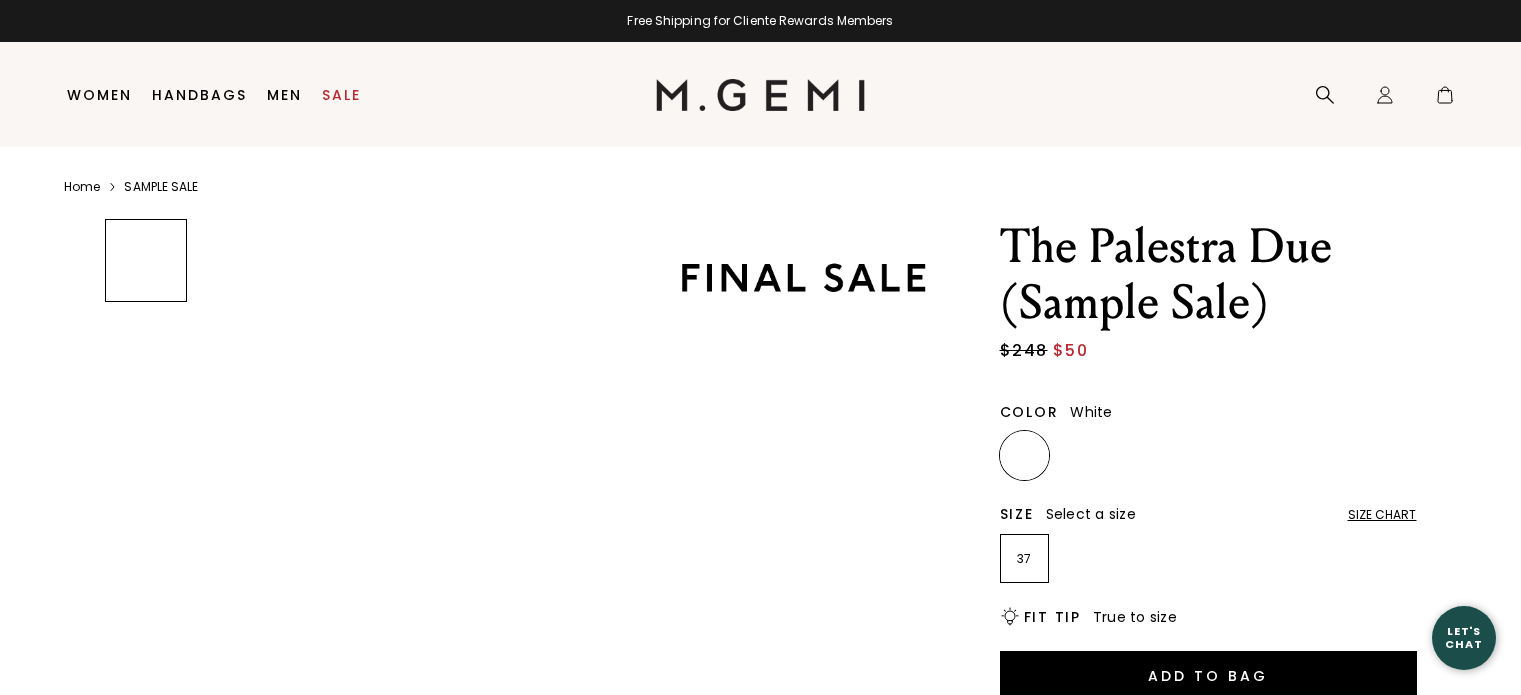 scroll, scrollTop: 0, scrollLeft: 0, axis: both 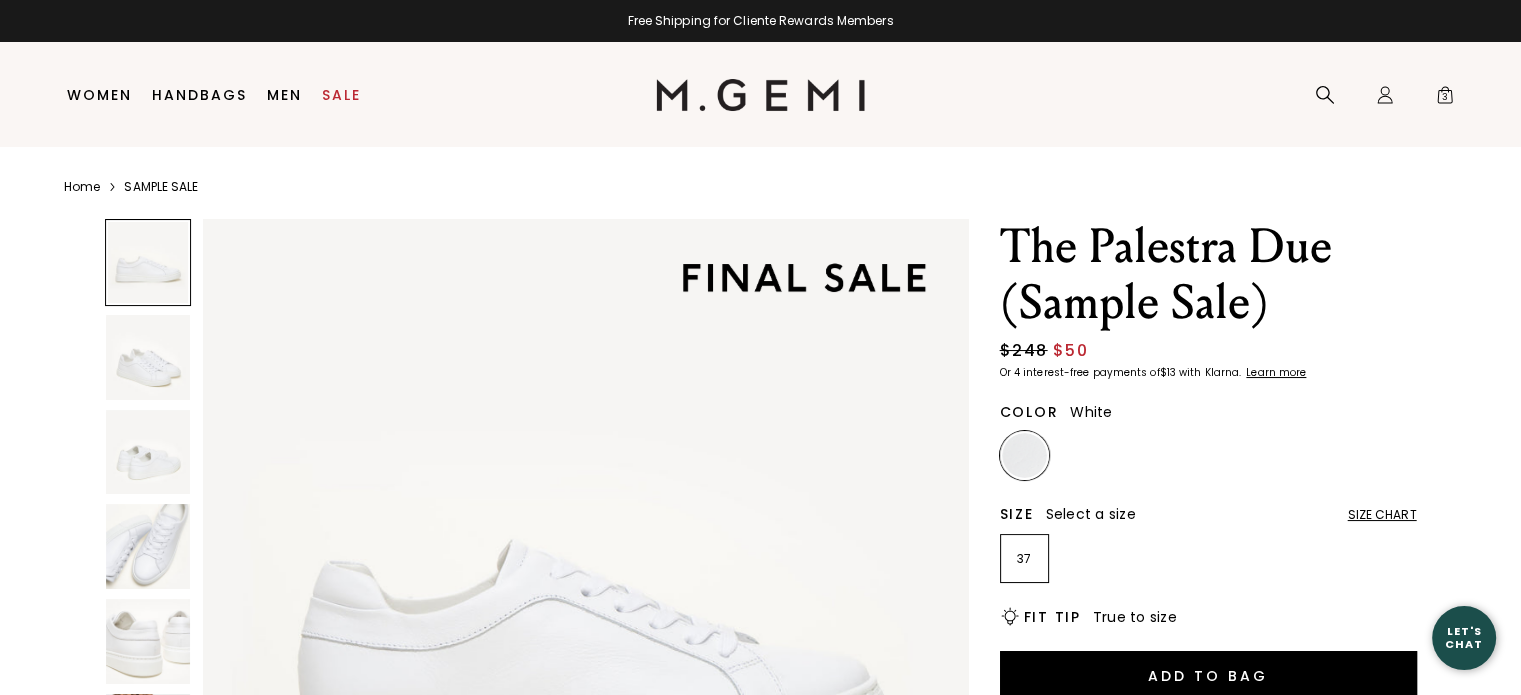 click on "SAMPLE SALE" at bounding box center (161, 187) 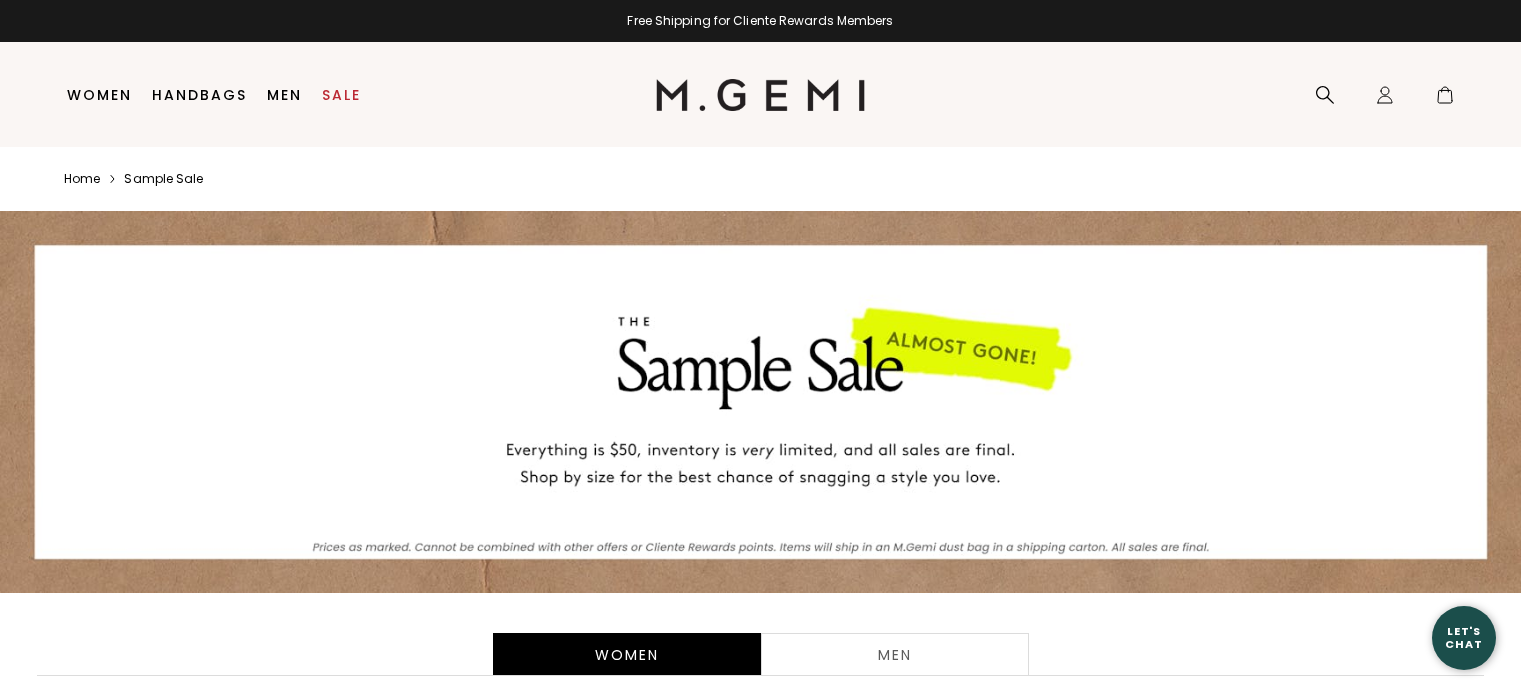 scroll, scrollTop: 0, scrollLeft: 0, axis: both 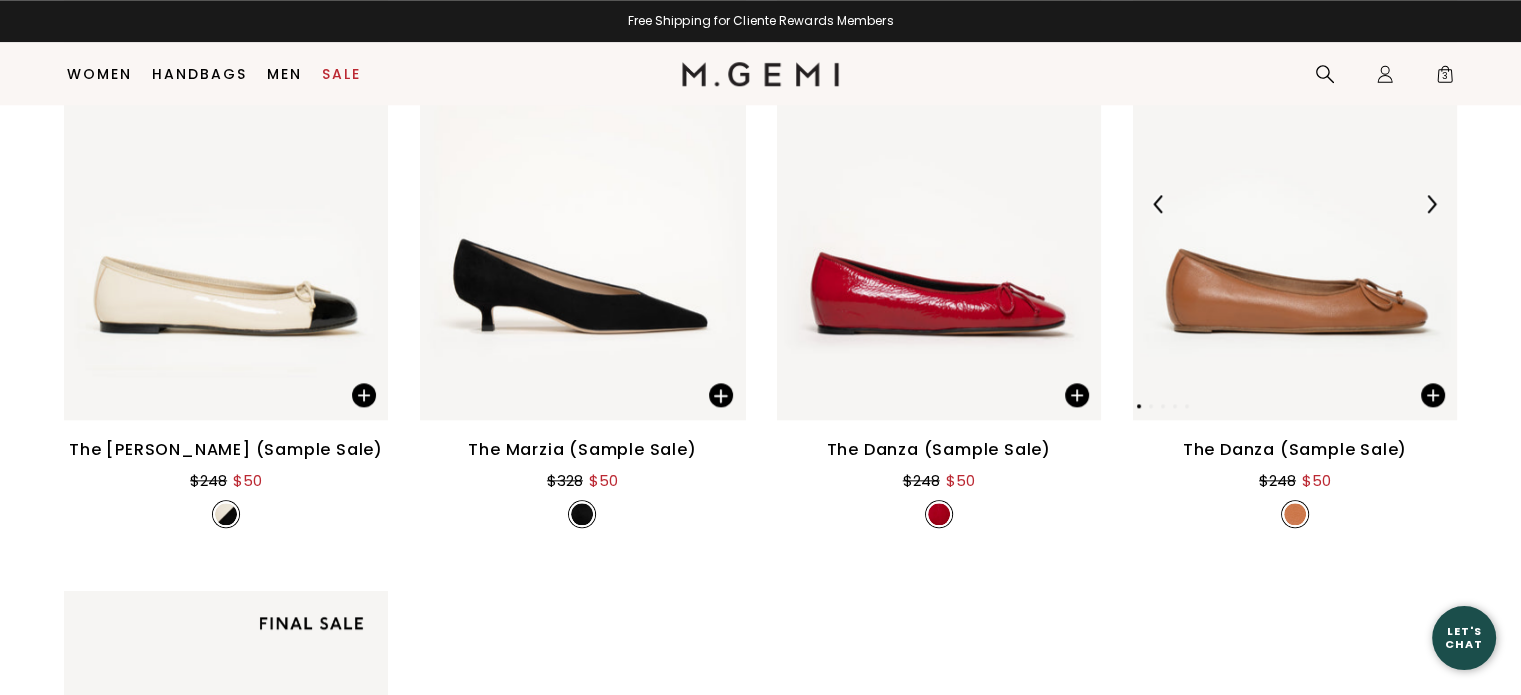 click at bounding box center (1295, 204) 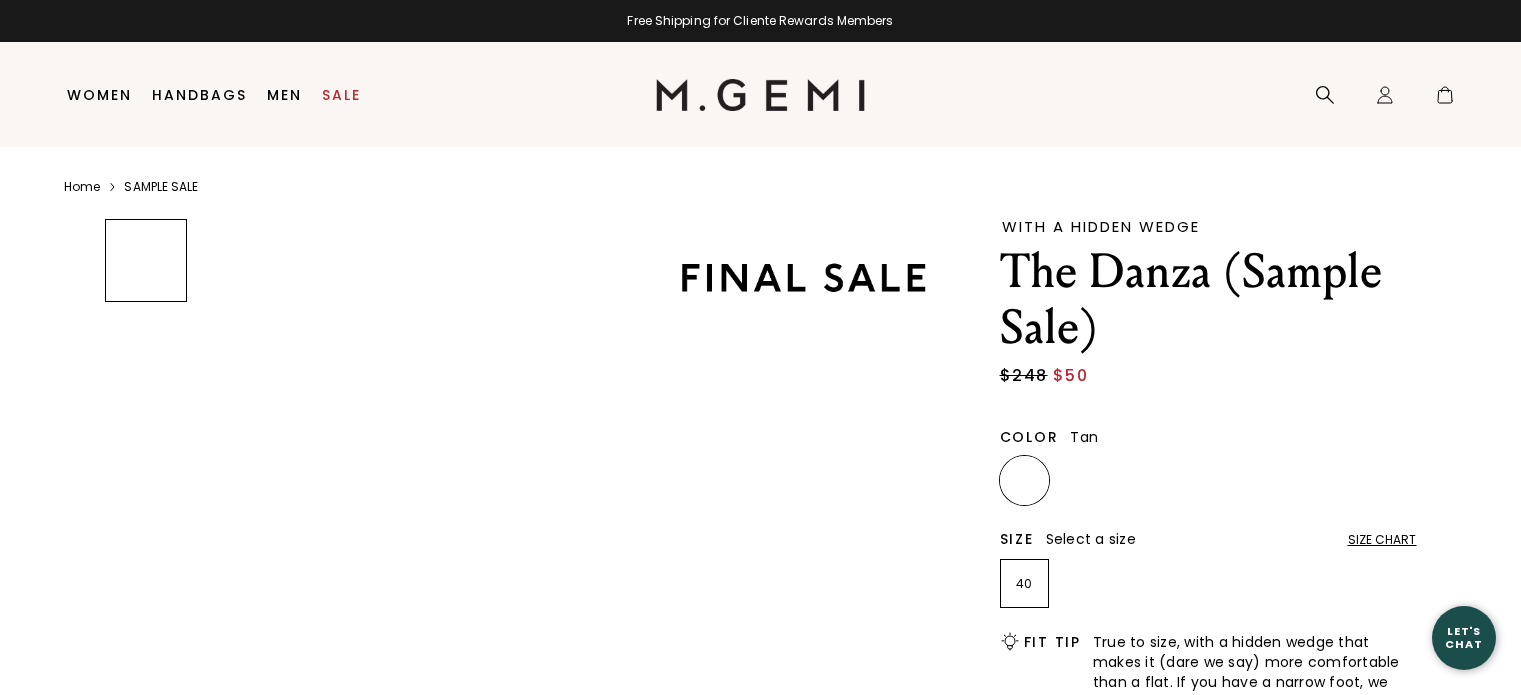 scroll, scrollTop: 0, scrollLeft: 0, axis: both 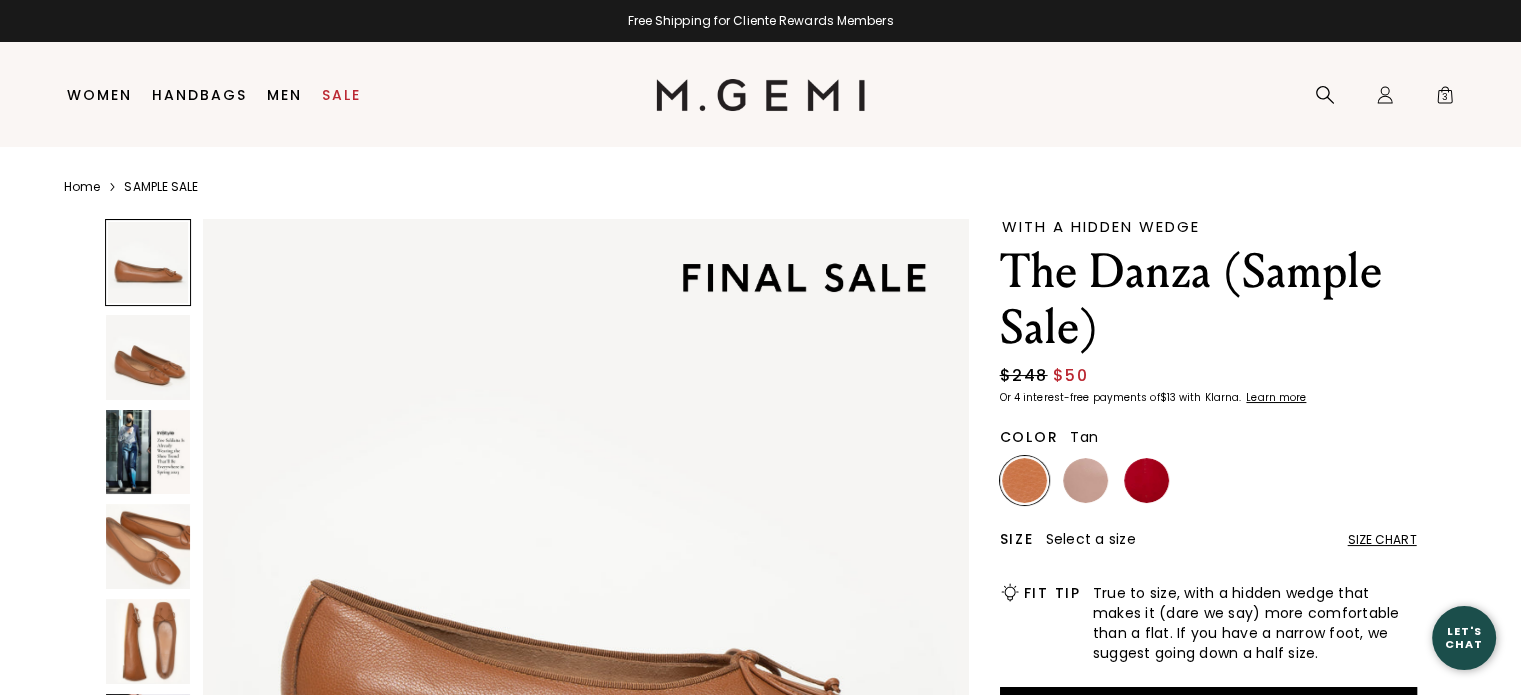 click on "SAMPLE SALE" at bounding box center (161, 187) 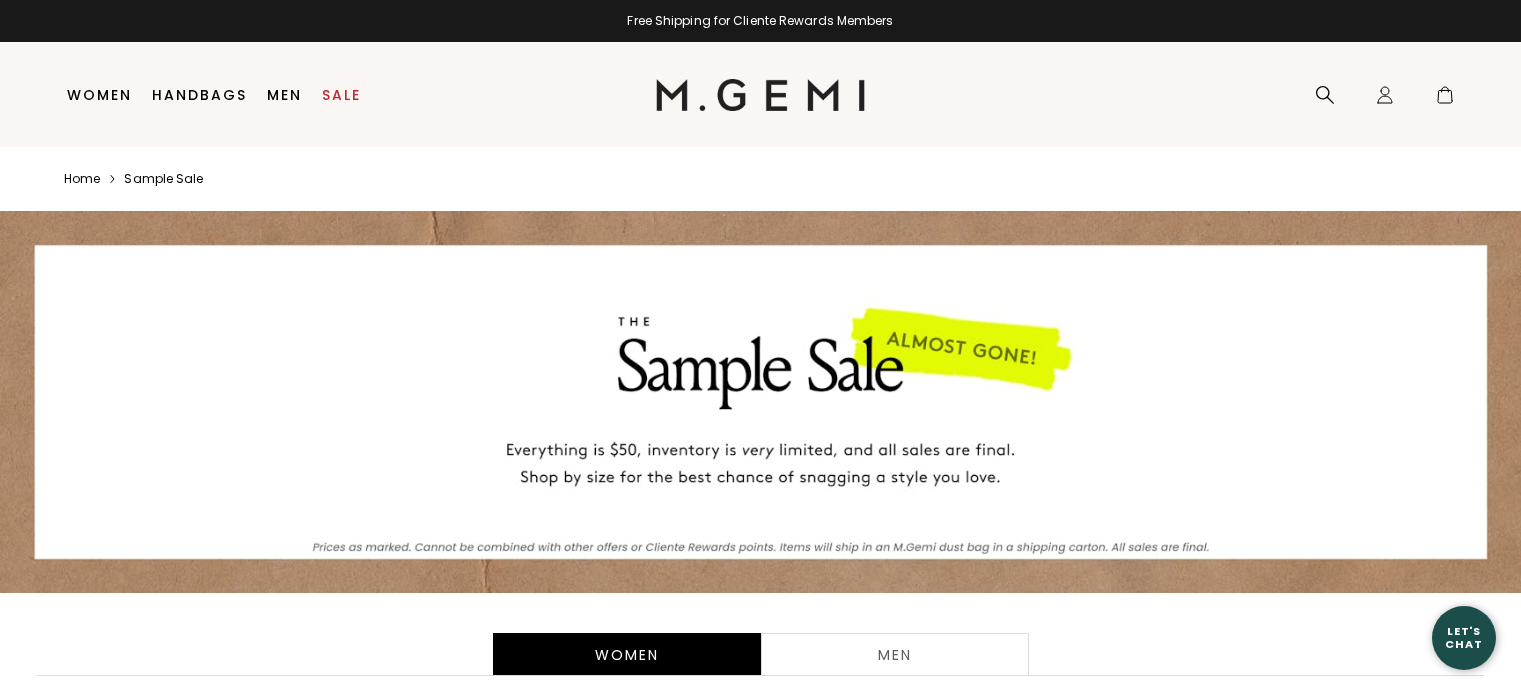scroll, scrollTop: 0, scrollLeft: 0, axis: both 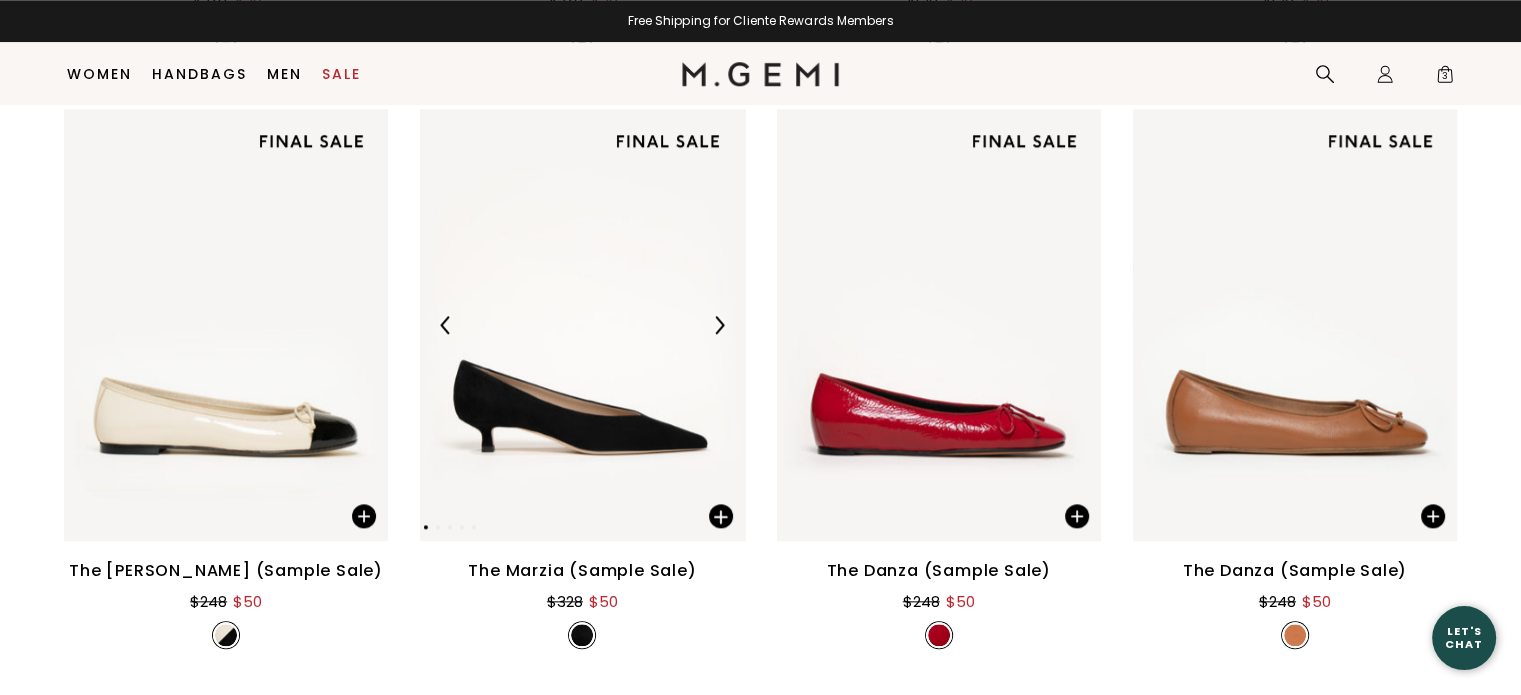click at bounding box center (582, 325) 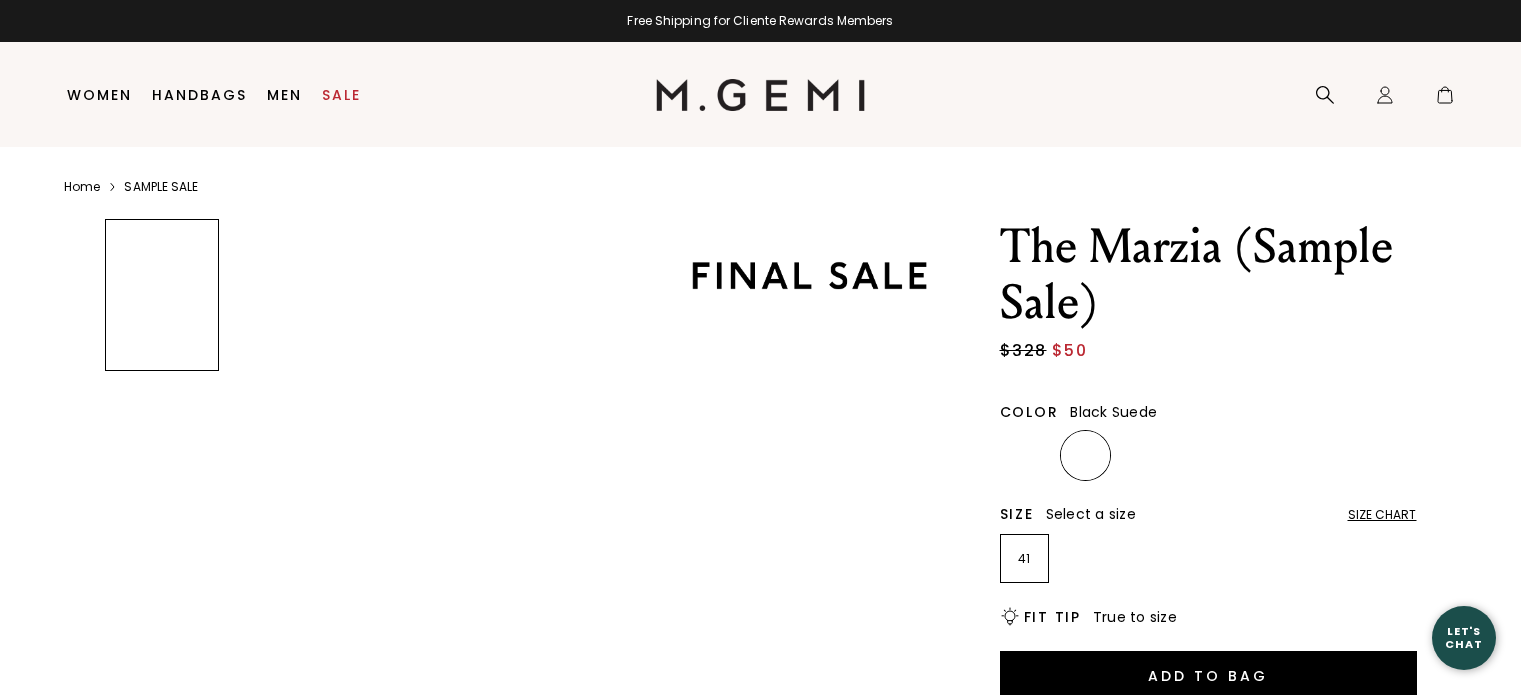 scroll, scrollTop: 0, scrollLeft: 0, axis: both 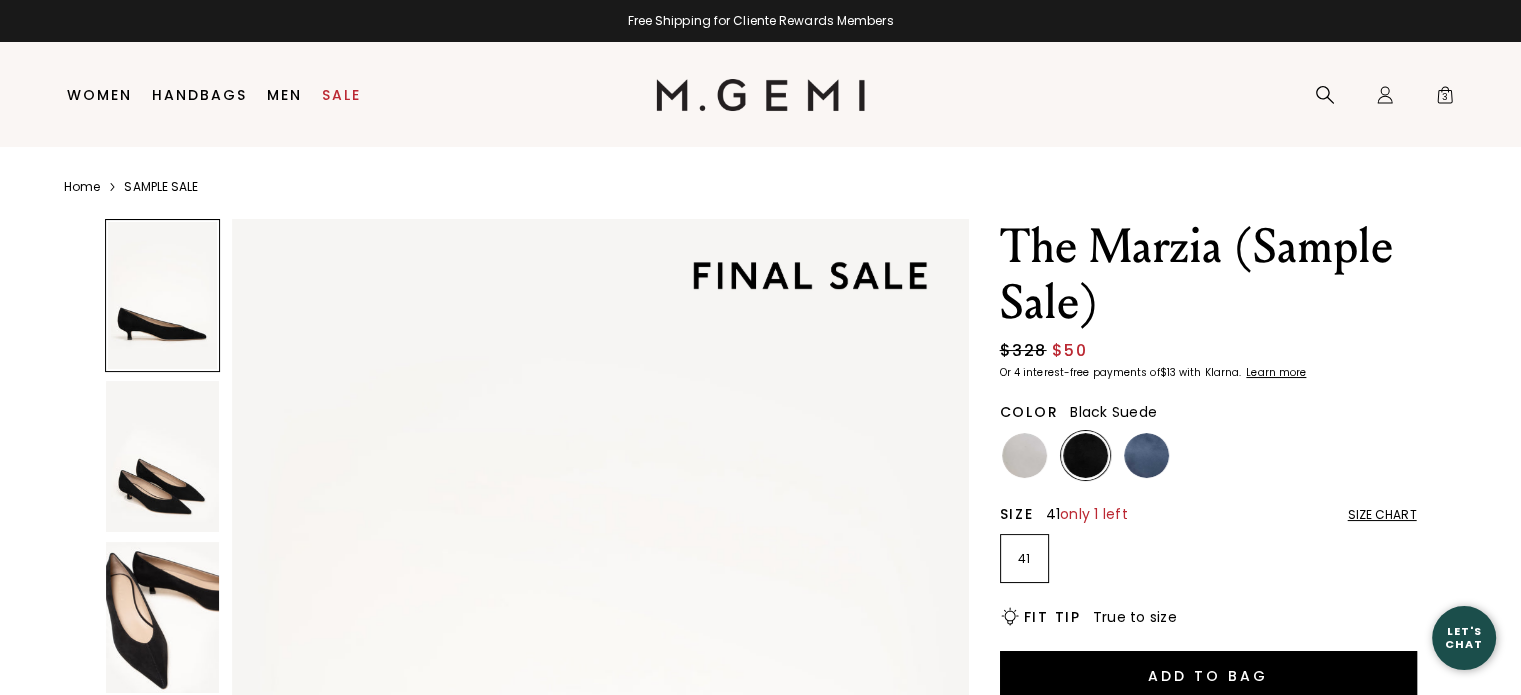 click on "41" at bounding box center [1024, 558] 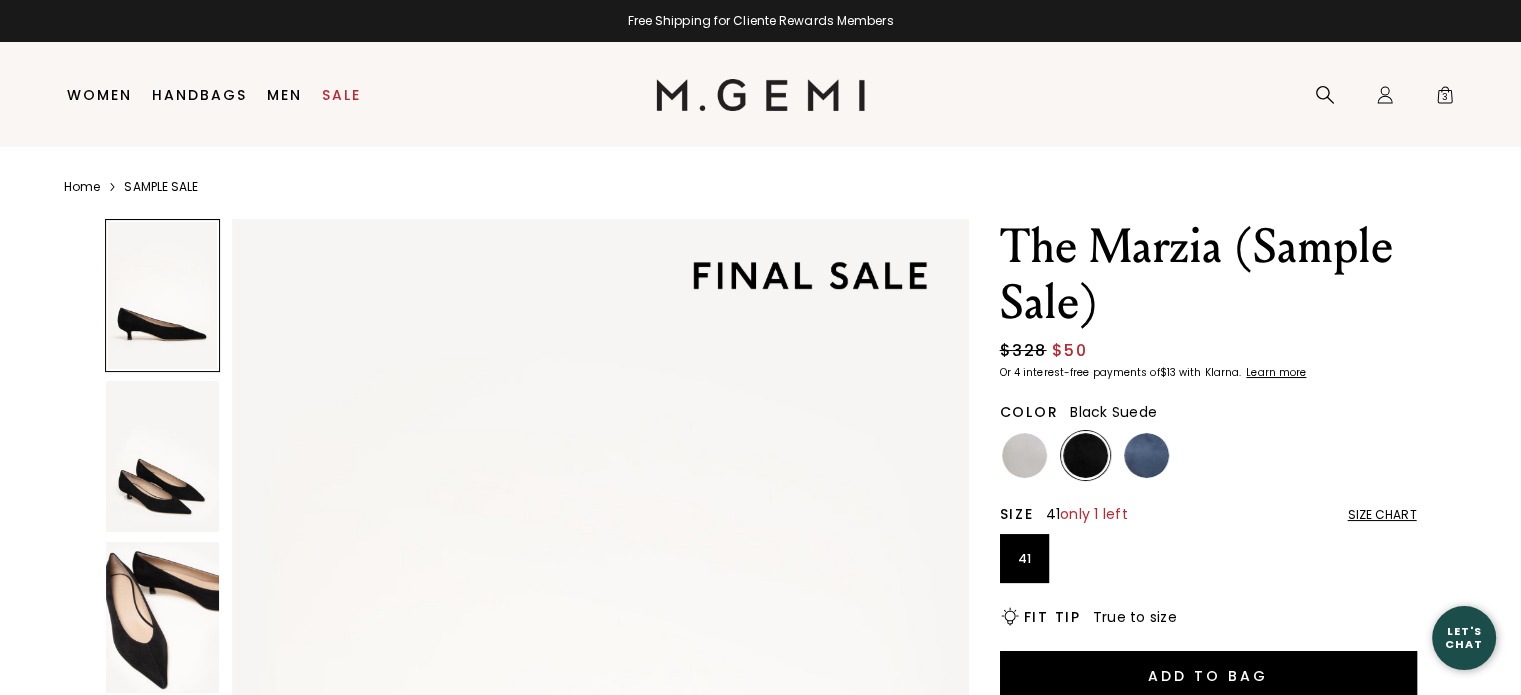 click at bounding box center (1085, 455) 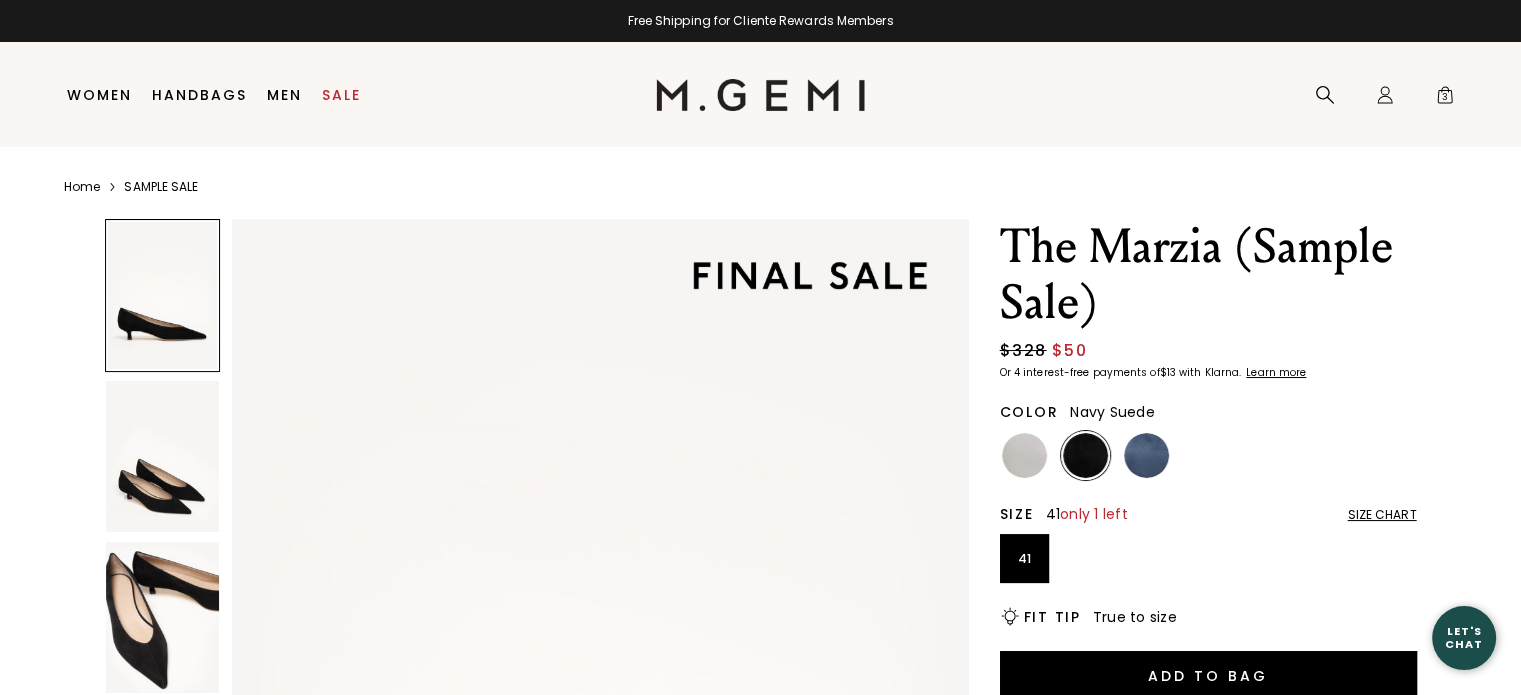 click at bounding box center [1146, 455] 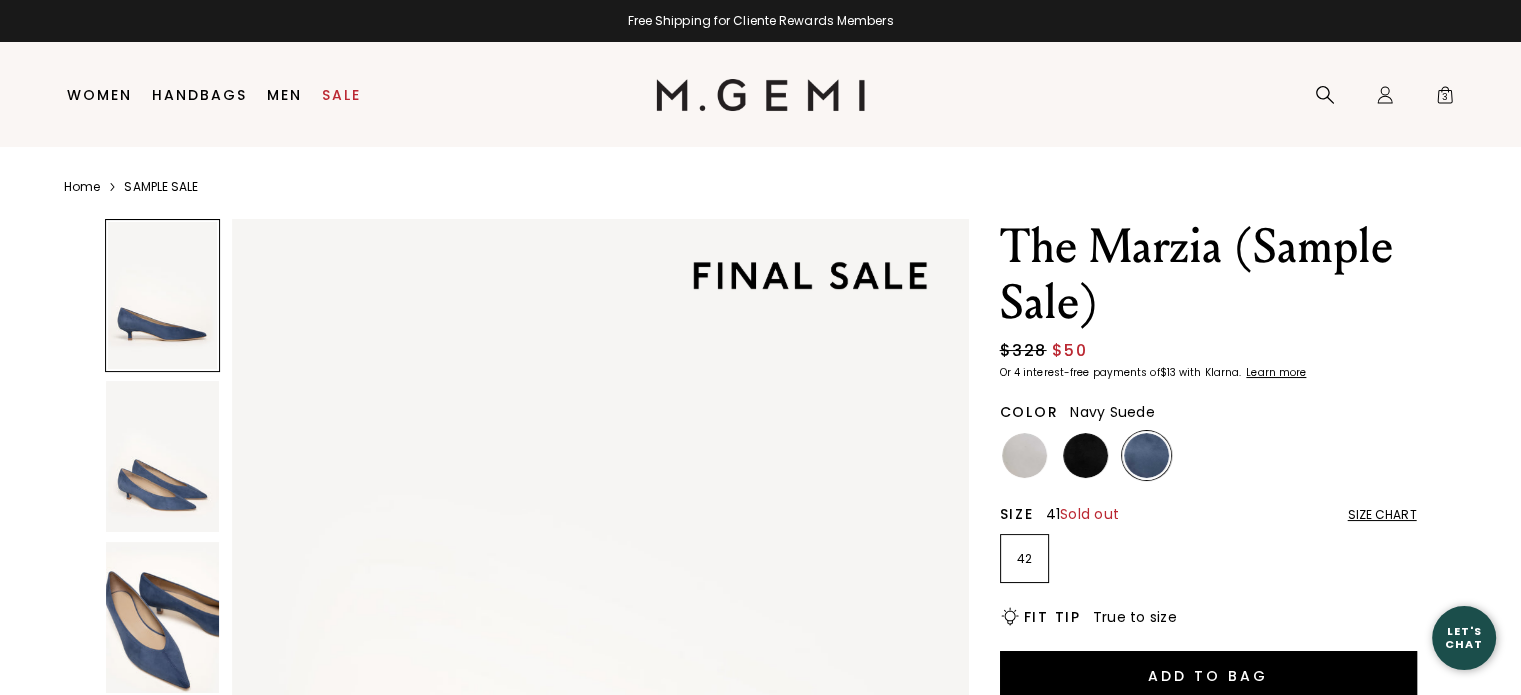 click at bounding box center [1146, 455] 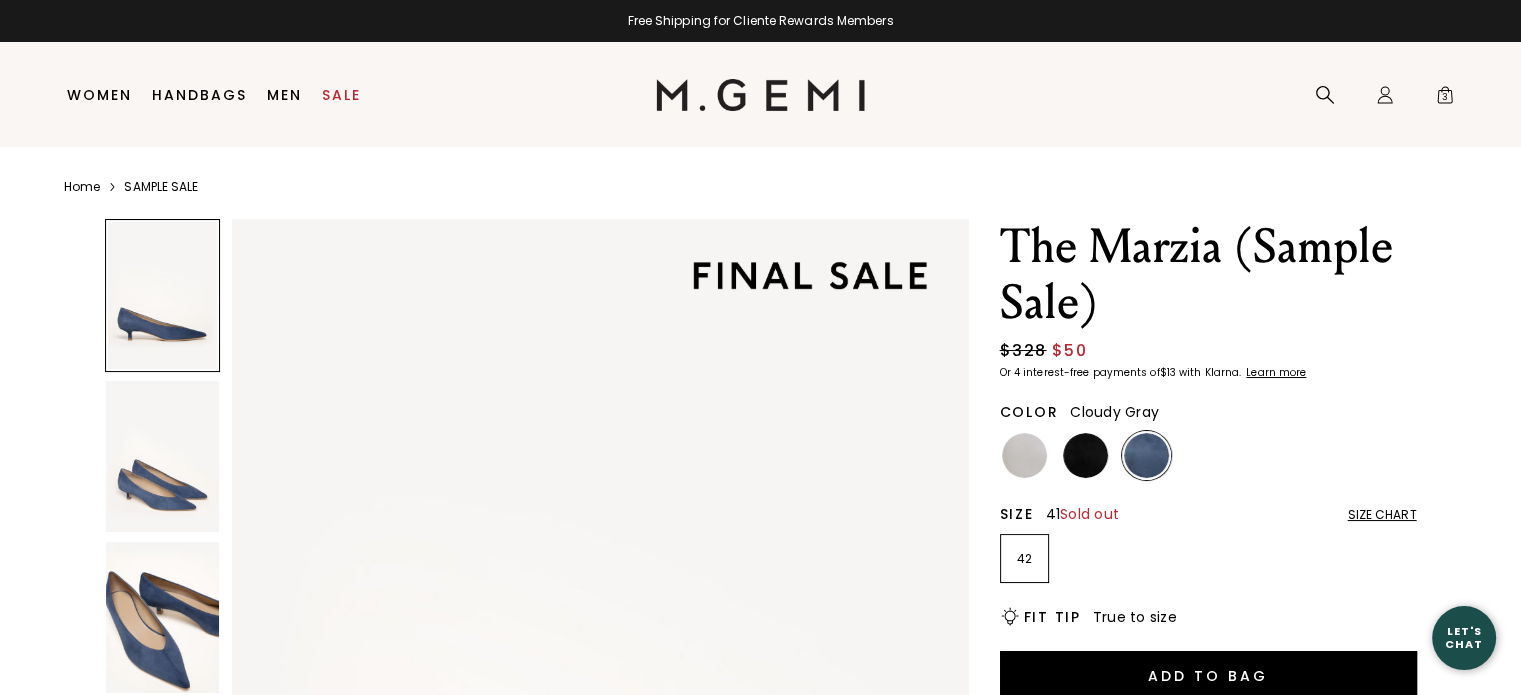 click at bounding box center (1024, 455) 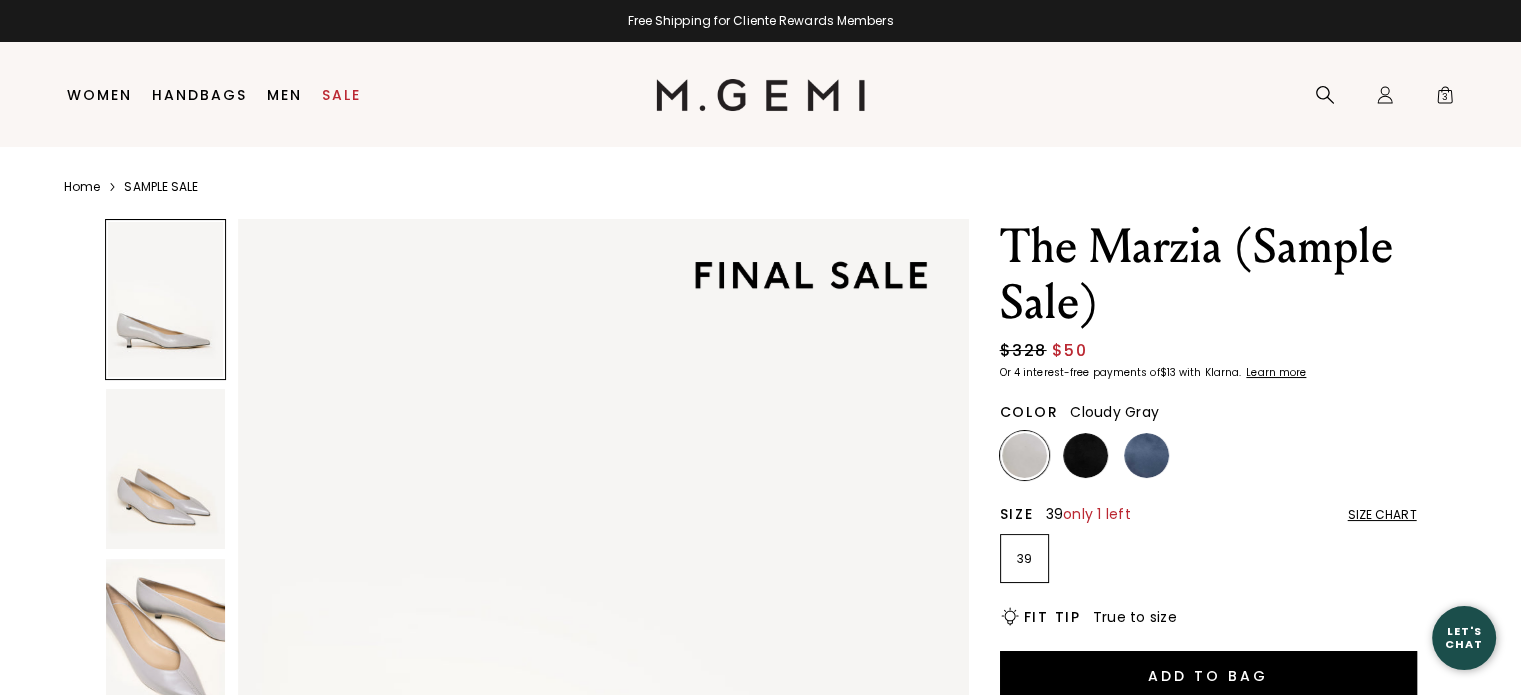click on "39" at bounding box center [1024, 558] 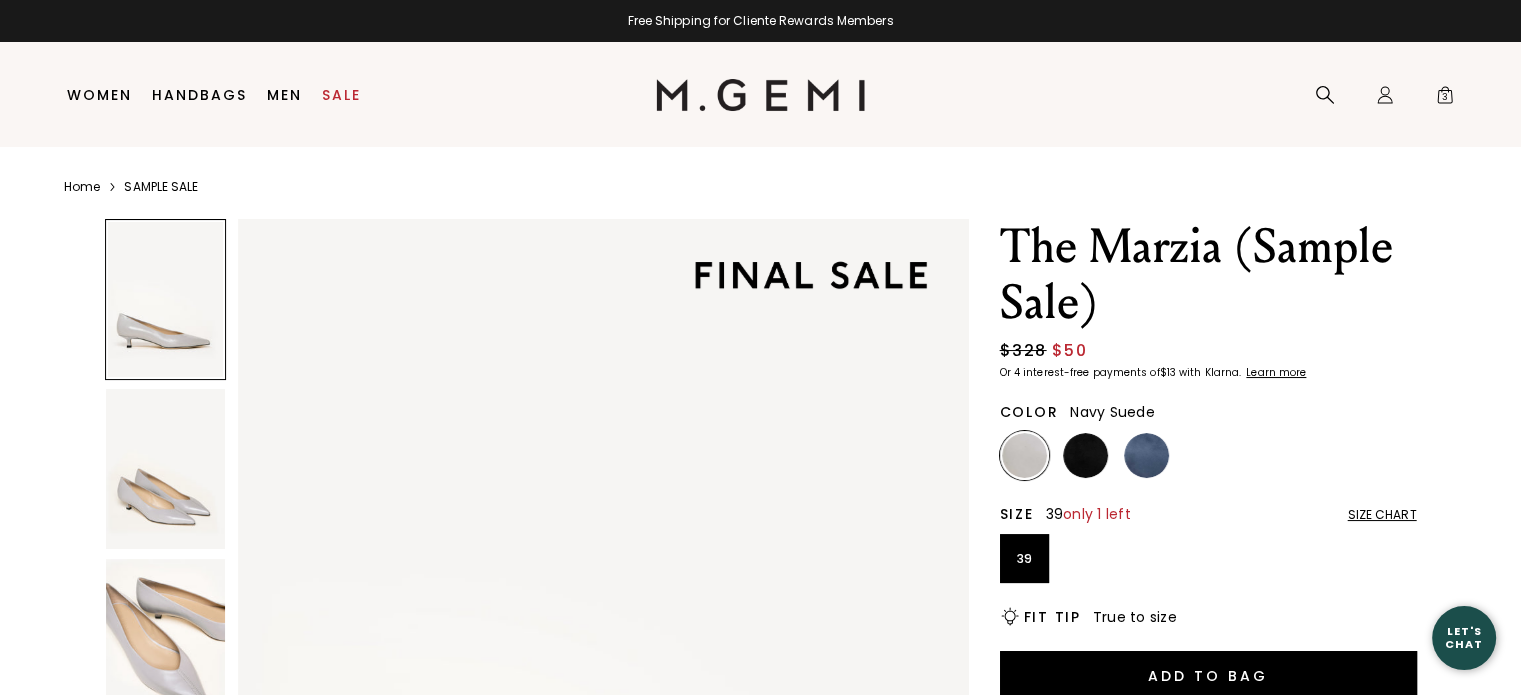 click at bounding box center [1146, 455] 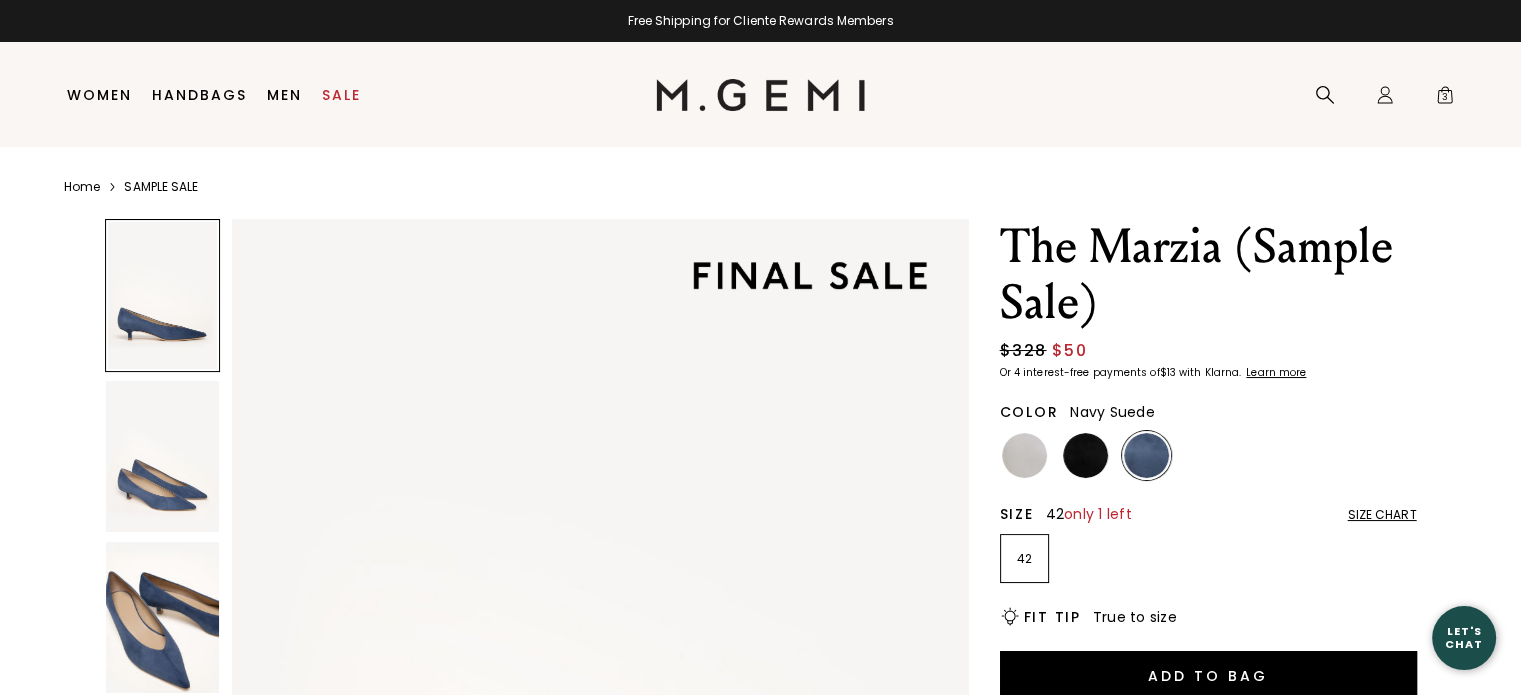 click on "42" at bounding box center (1024, 558) 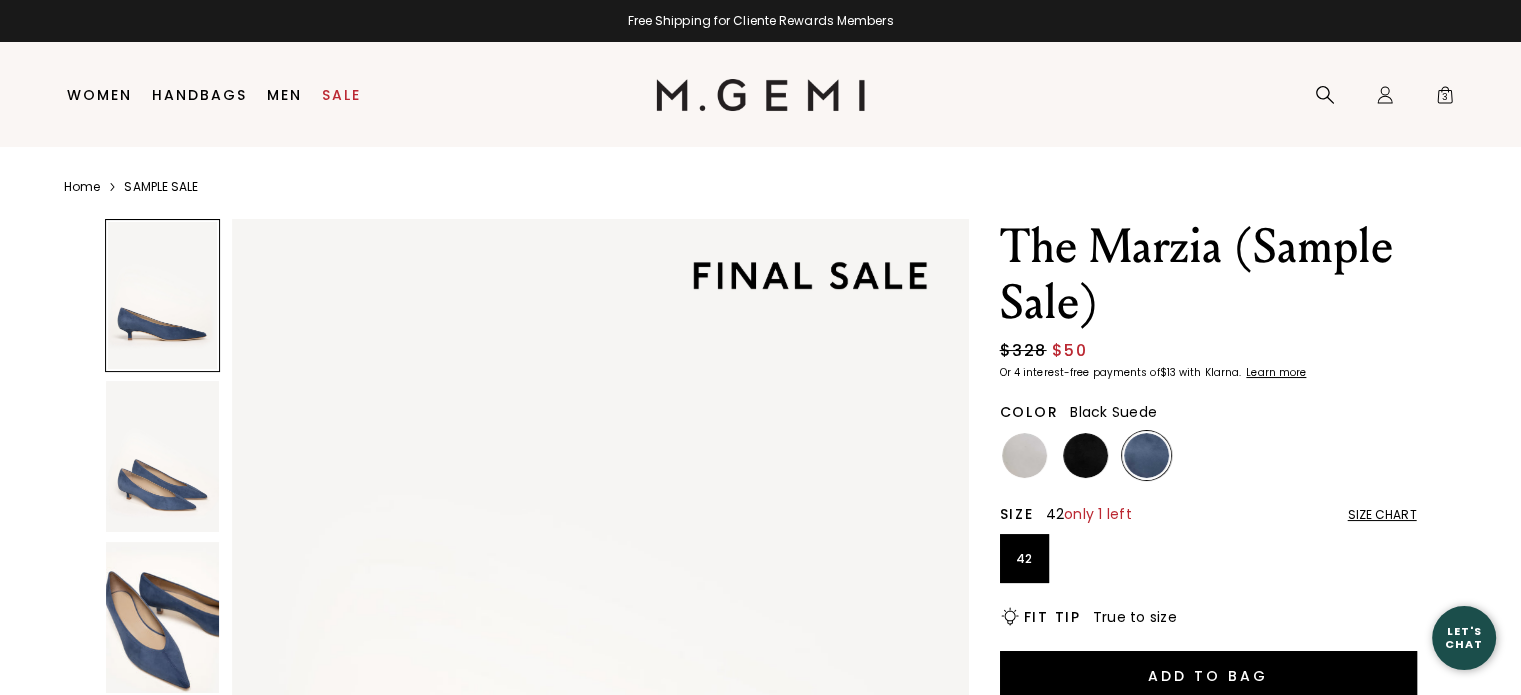 click at bounding box center (1085, 455) 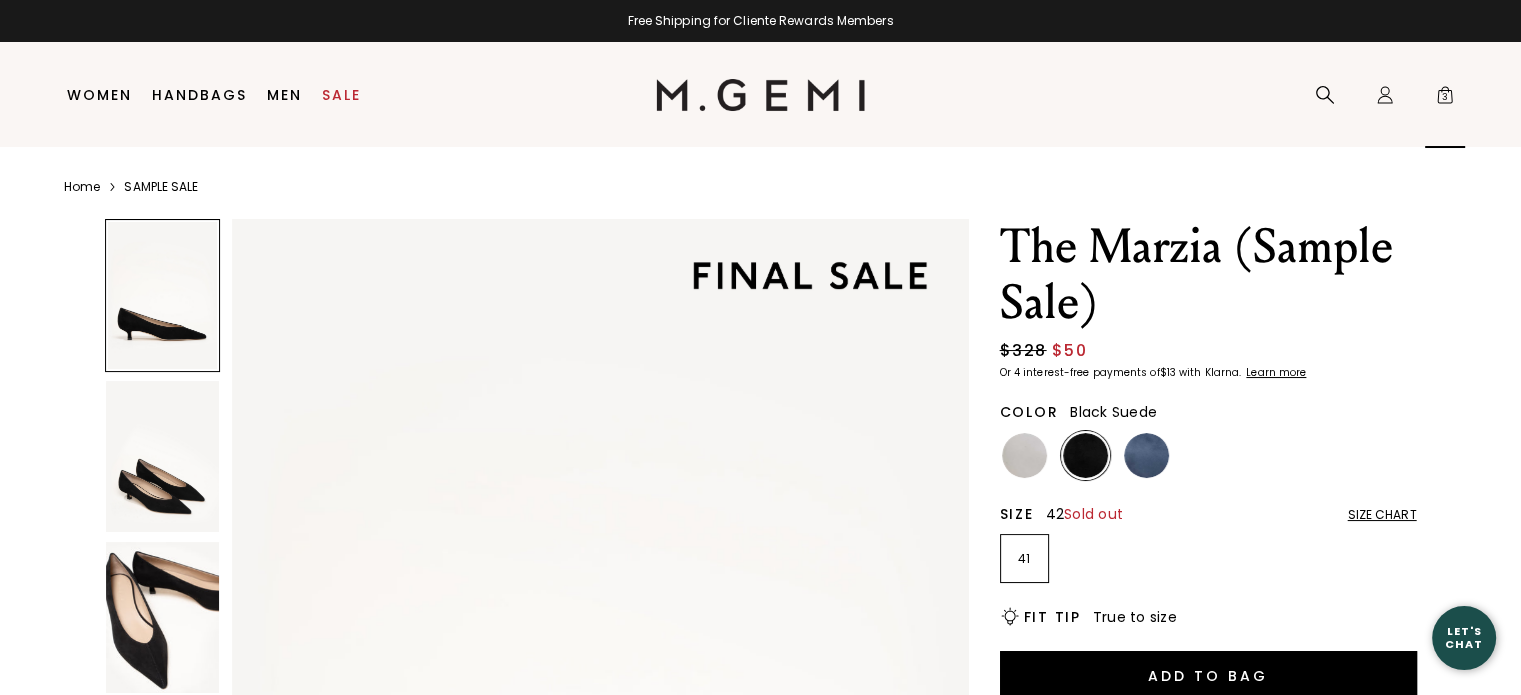 click on "3" at bounding box center (1445, 99) 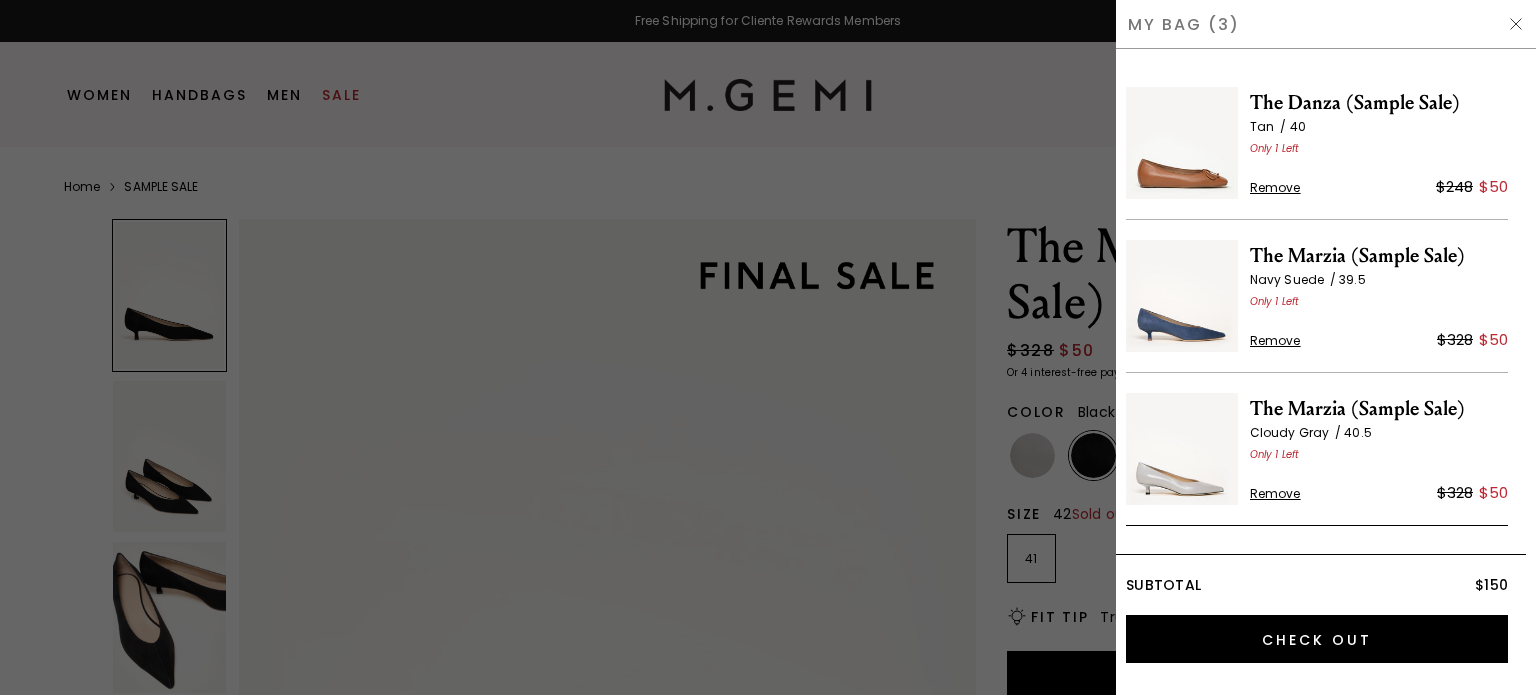 click at bounding box center (1182, 143) 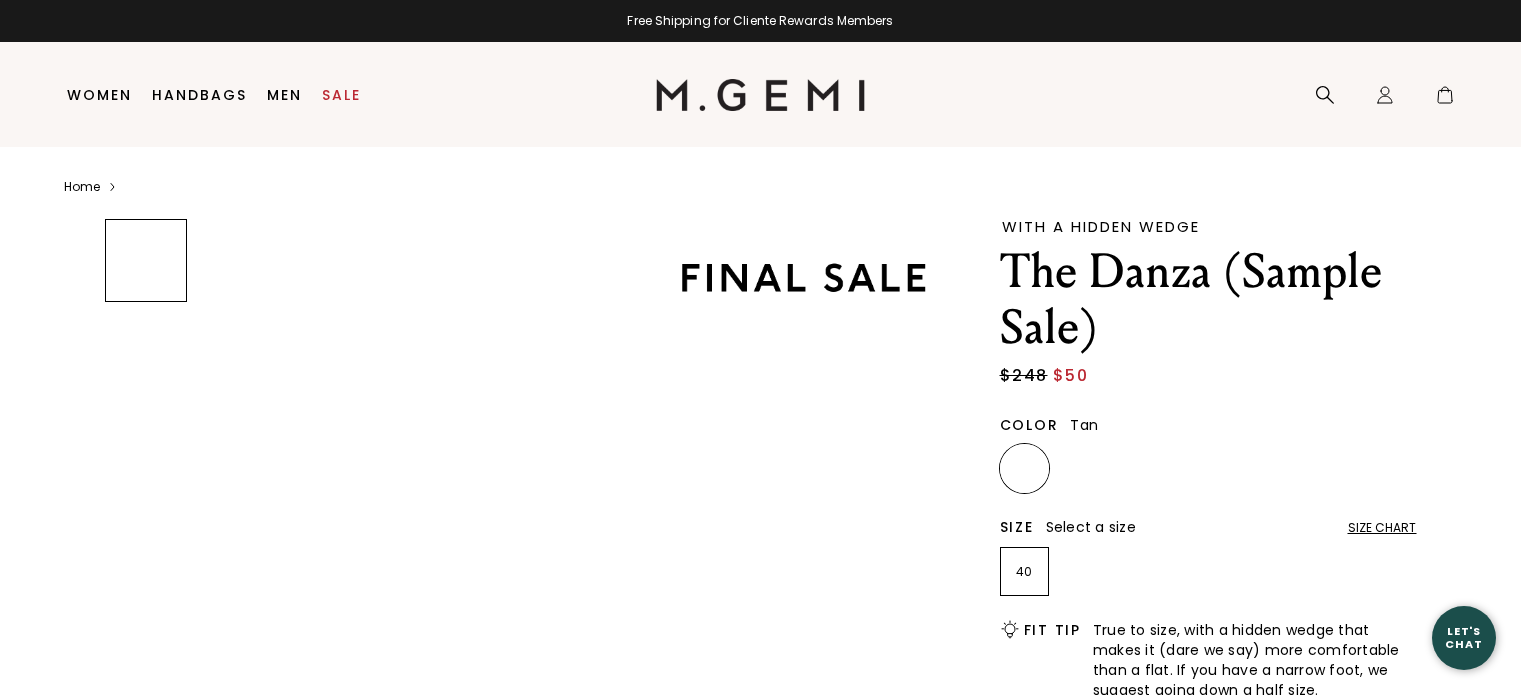 scroll, scrollTop: 0, scrollLeft: 0, axis: both 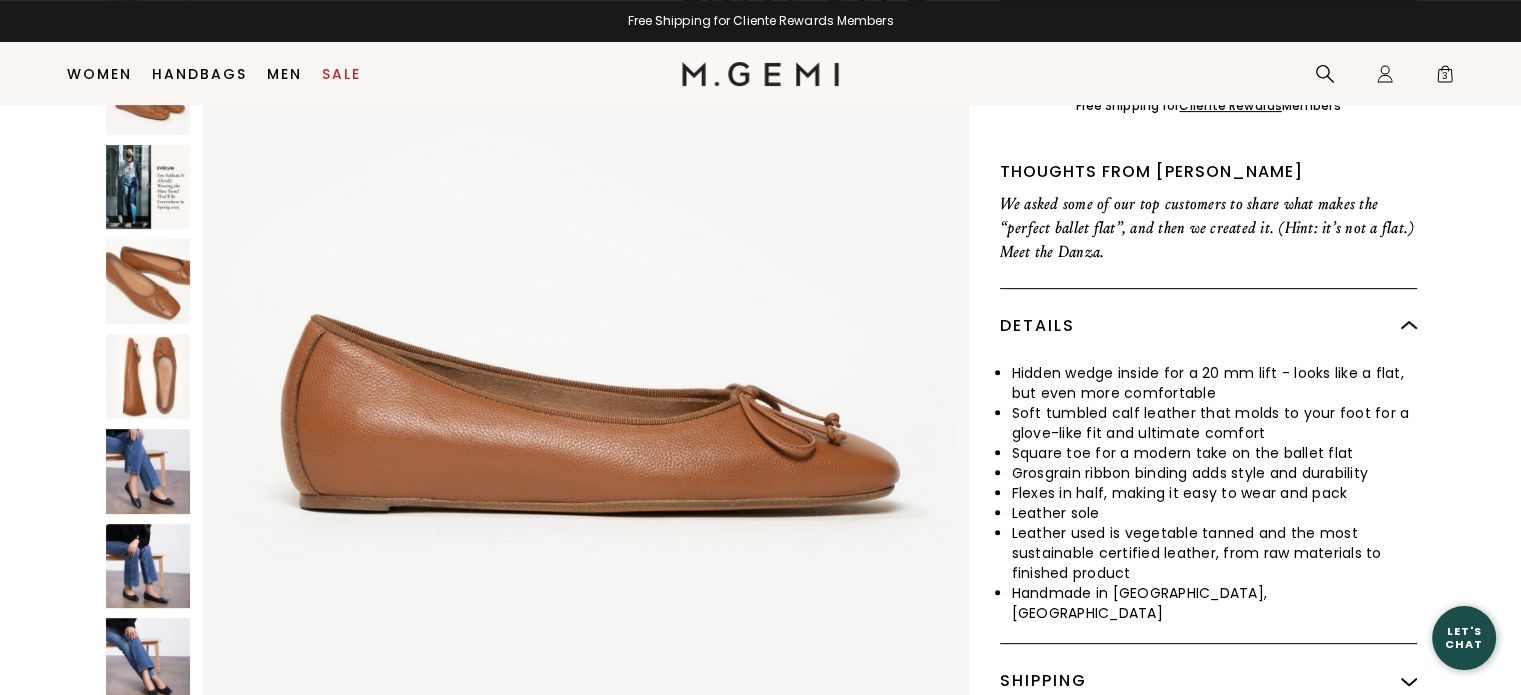 click at bounding box center [148, 376] 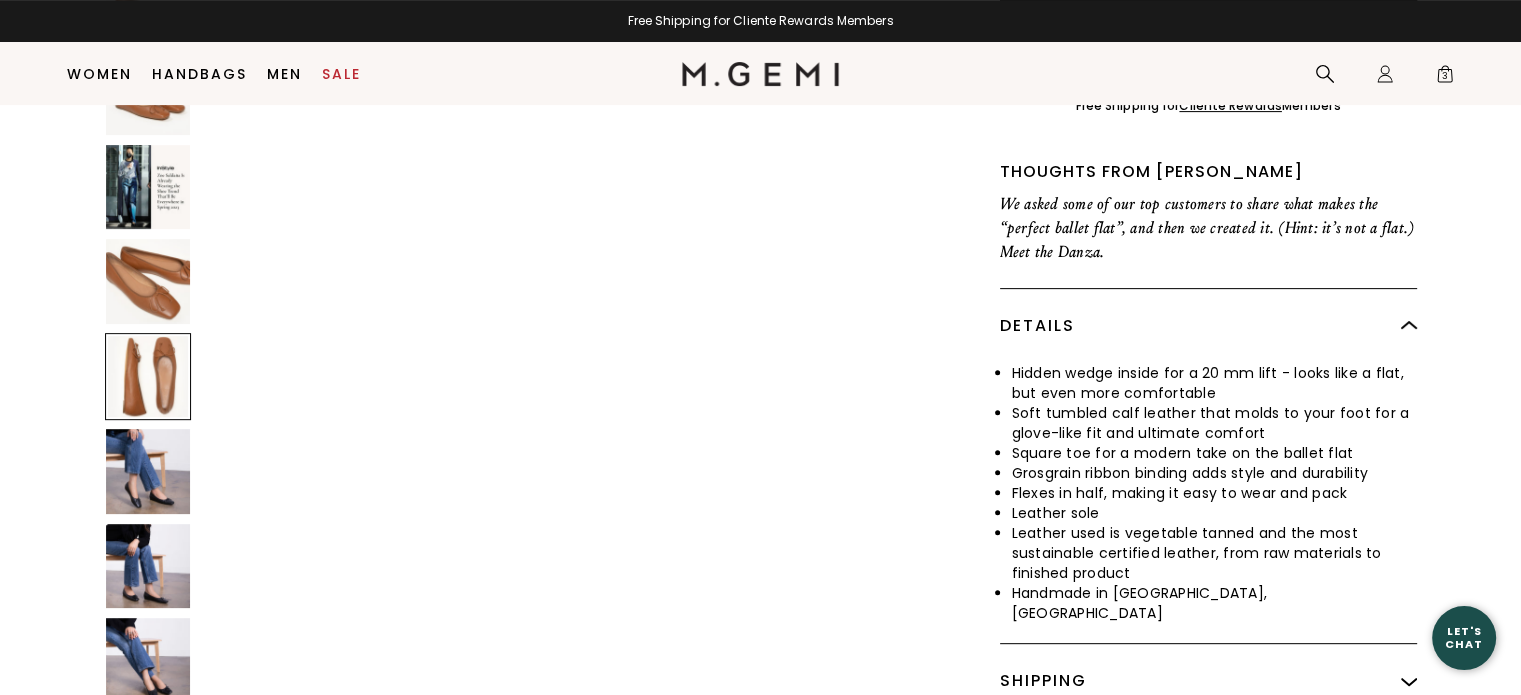scroll, scrollTop: 3080, scrollLeft: 0, axis: vertical 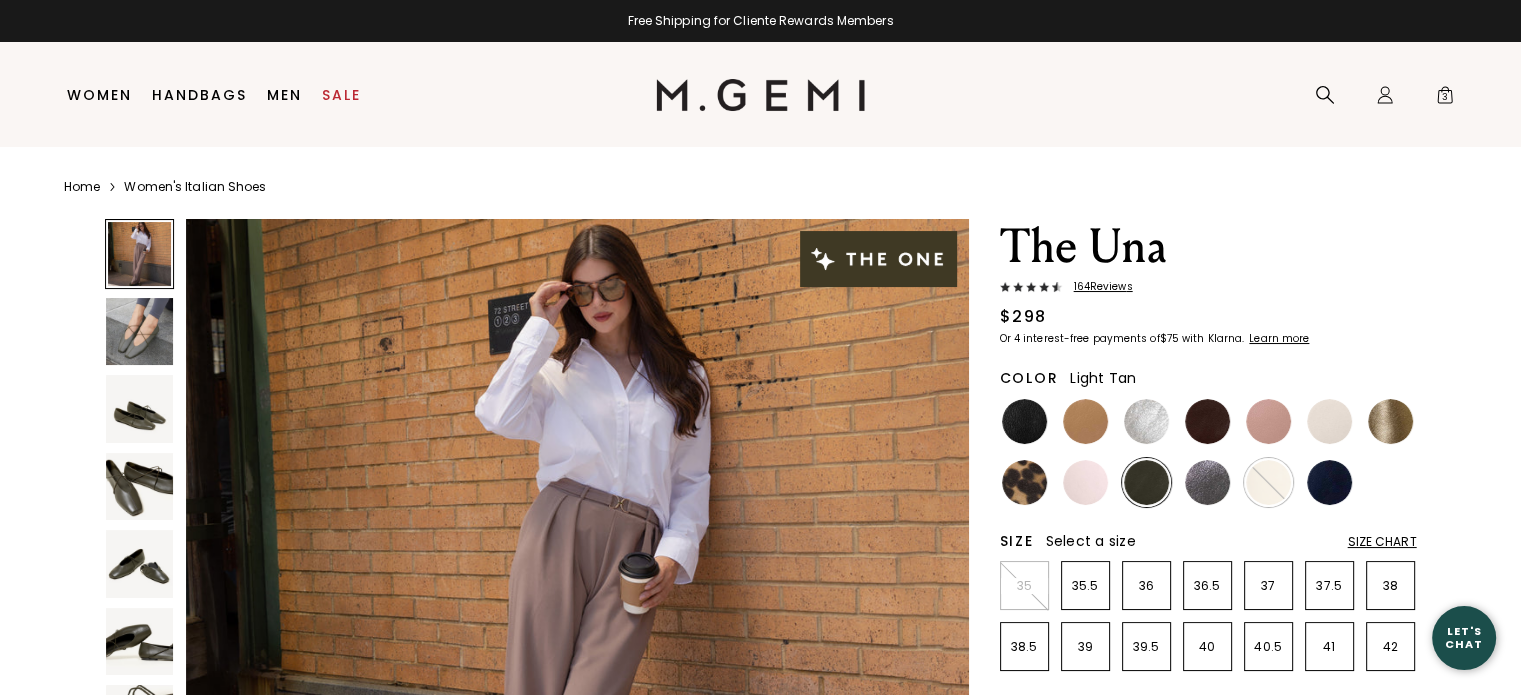click at bounding box center [1085, 421] 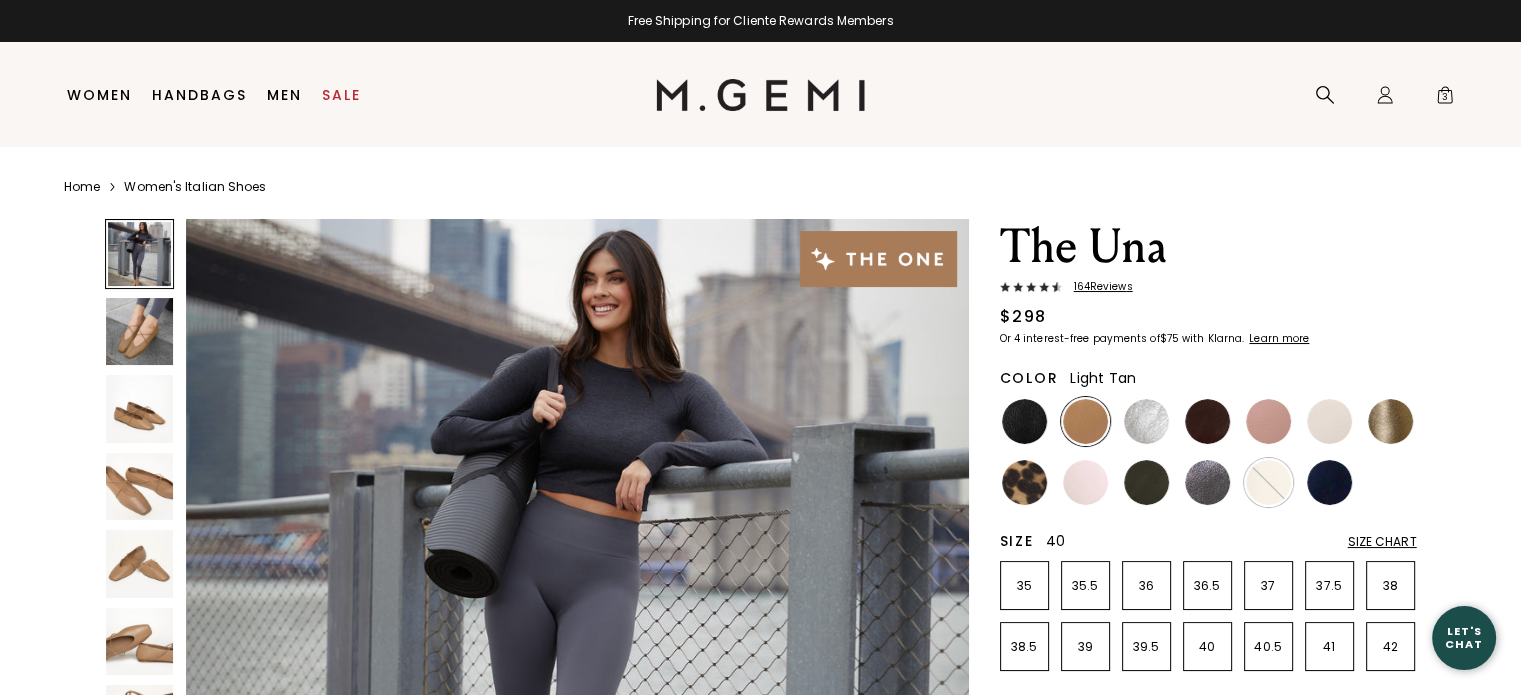 click on "40" at bounding box center (1207, 646) 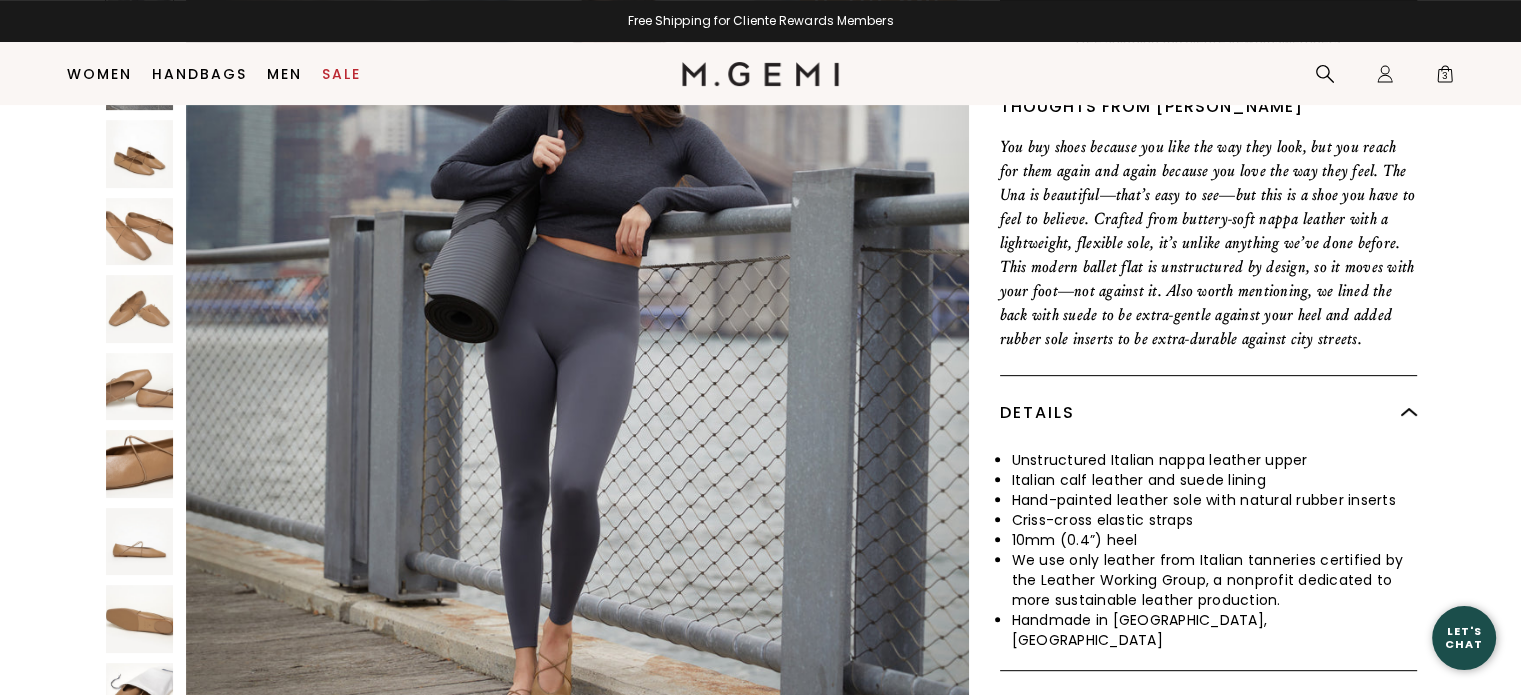 scroll, scrollTop: 720, scrollLeft: 0, axis: vertical 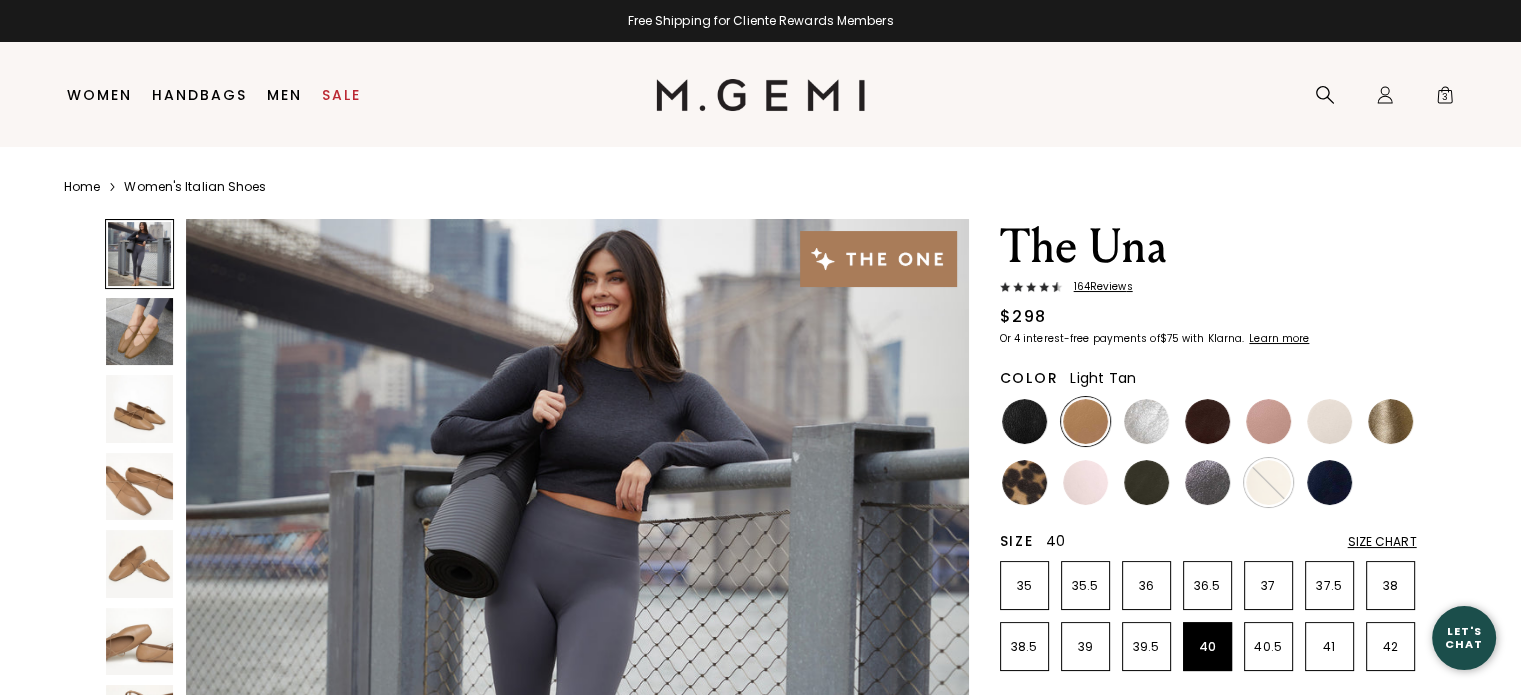 click at bounding box center (140, 332) 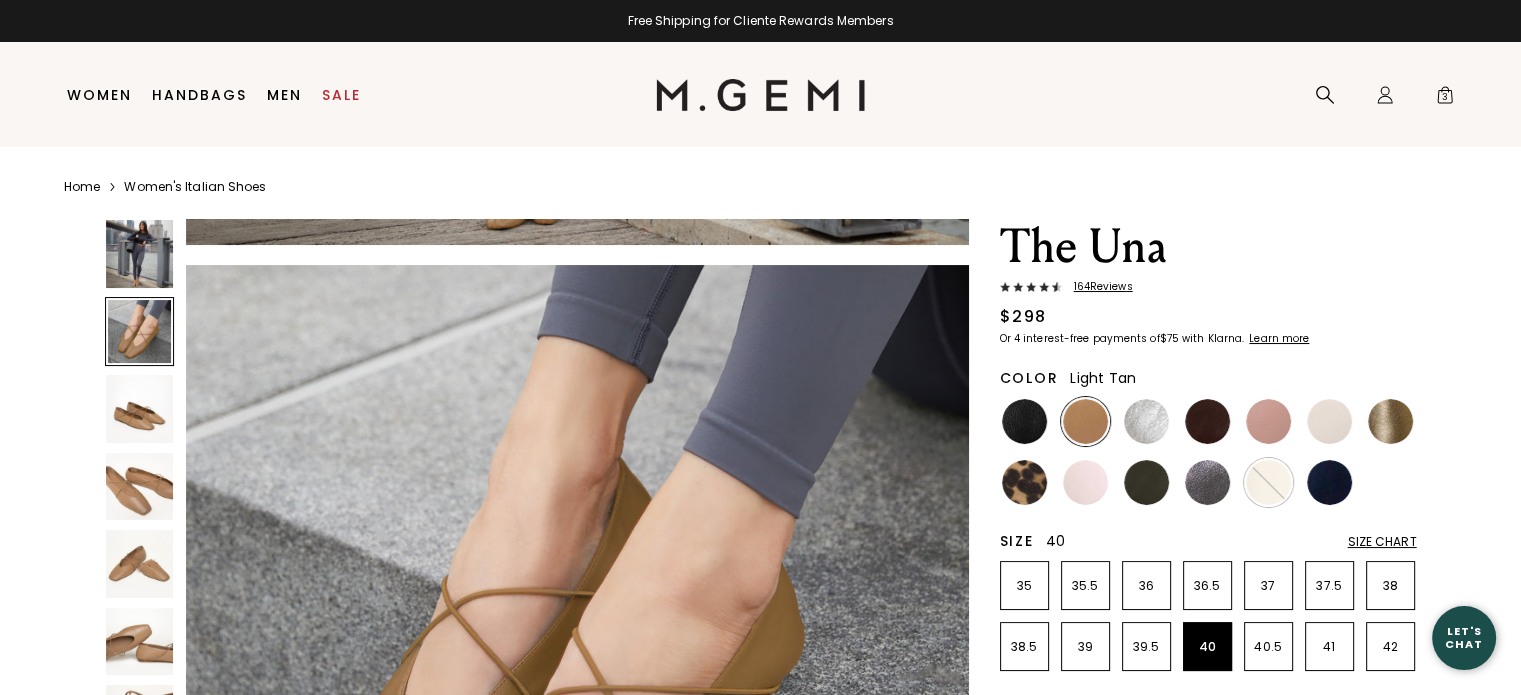 scroll, scrollTop: 787, scrollLeft: 0, axis: vertical 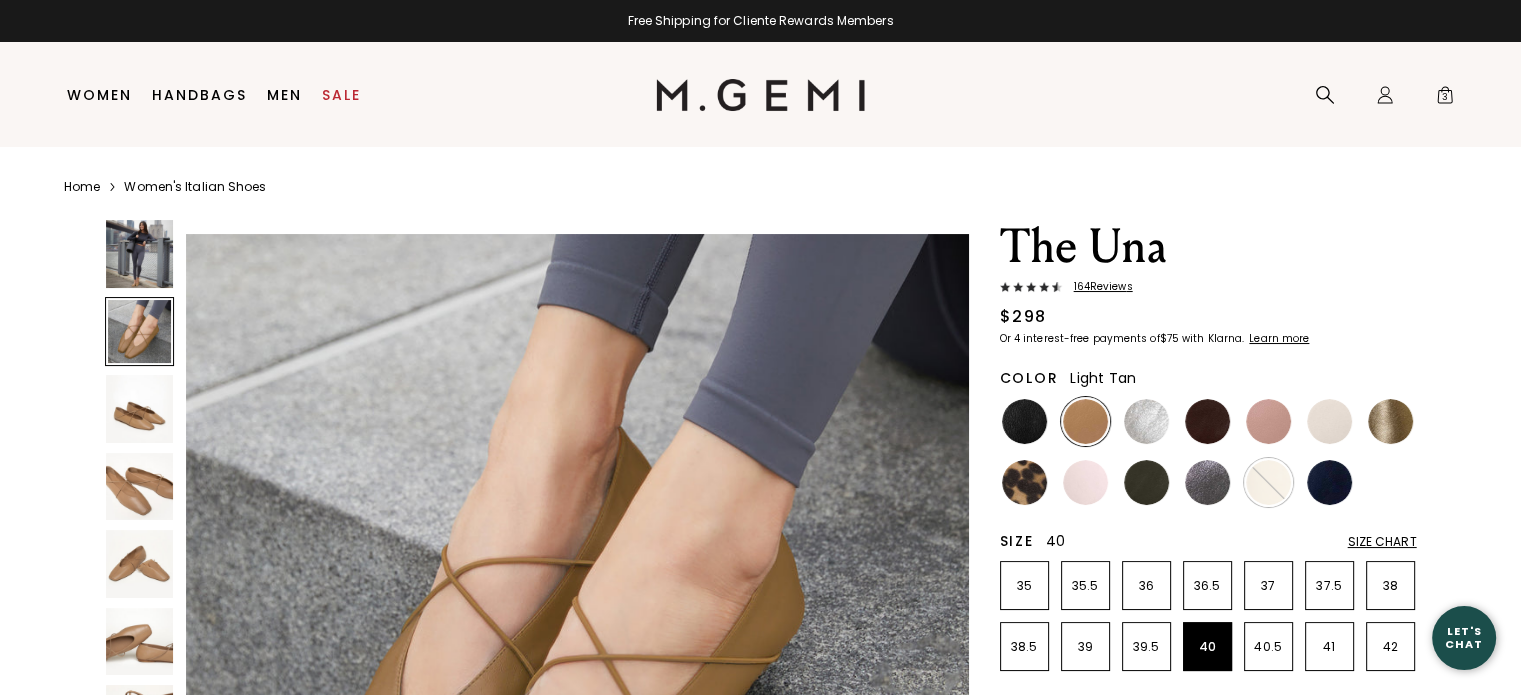 click at bounding box center (140, 254) 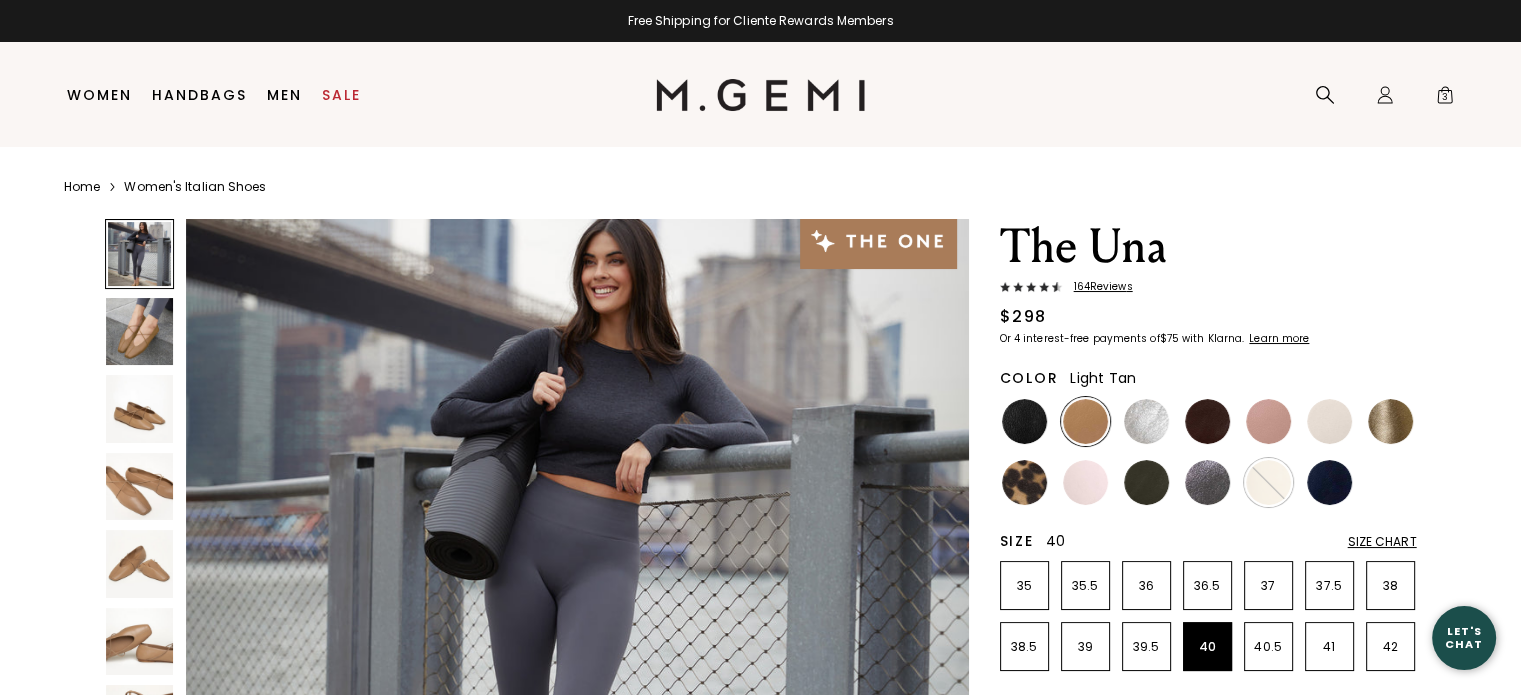 scroll, scrollTop: 0, scrollLeft: 0, axis: both 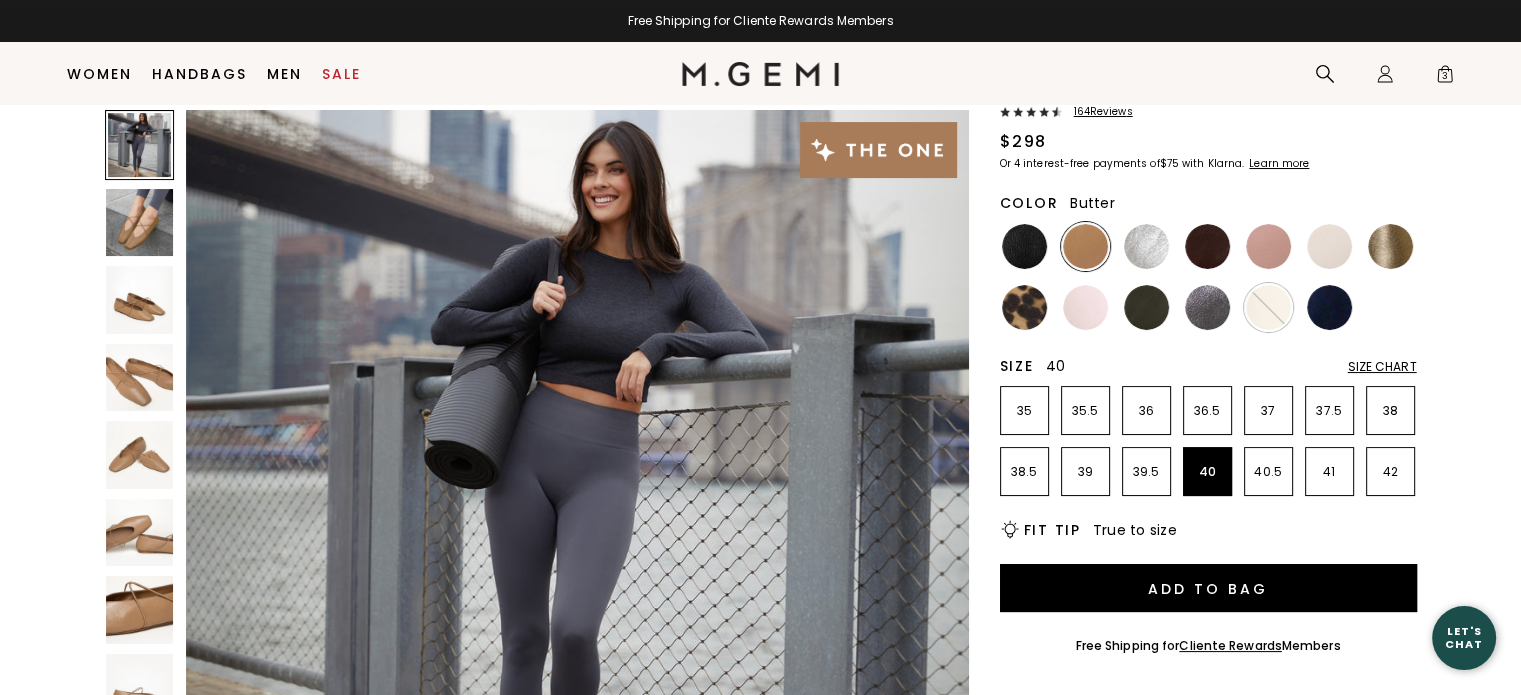 click at bounding box center (1268, 307) 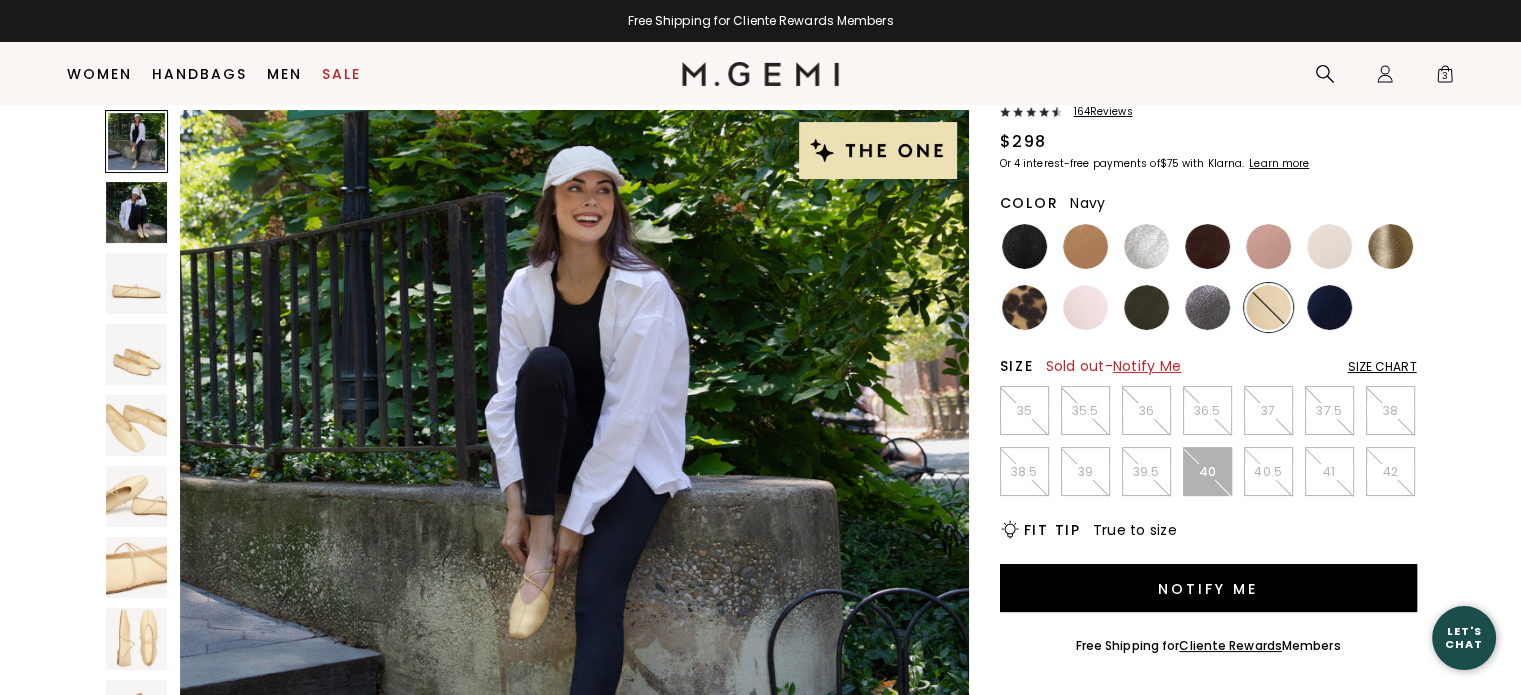 click at bounding box center (1329, 307) 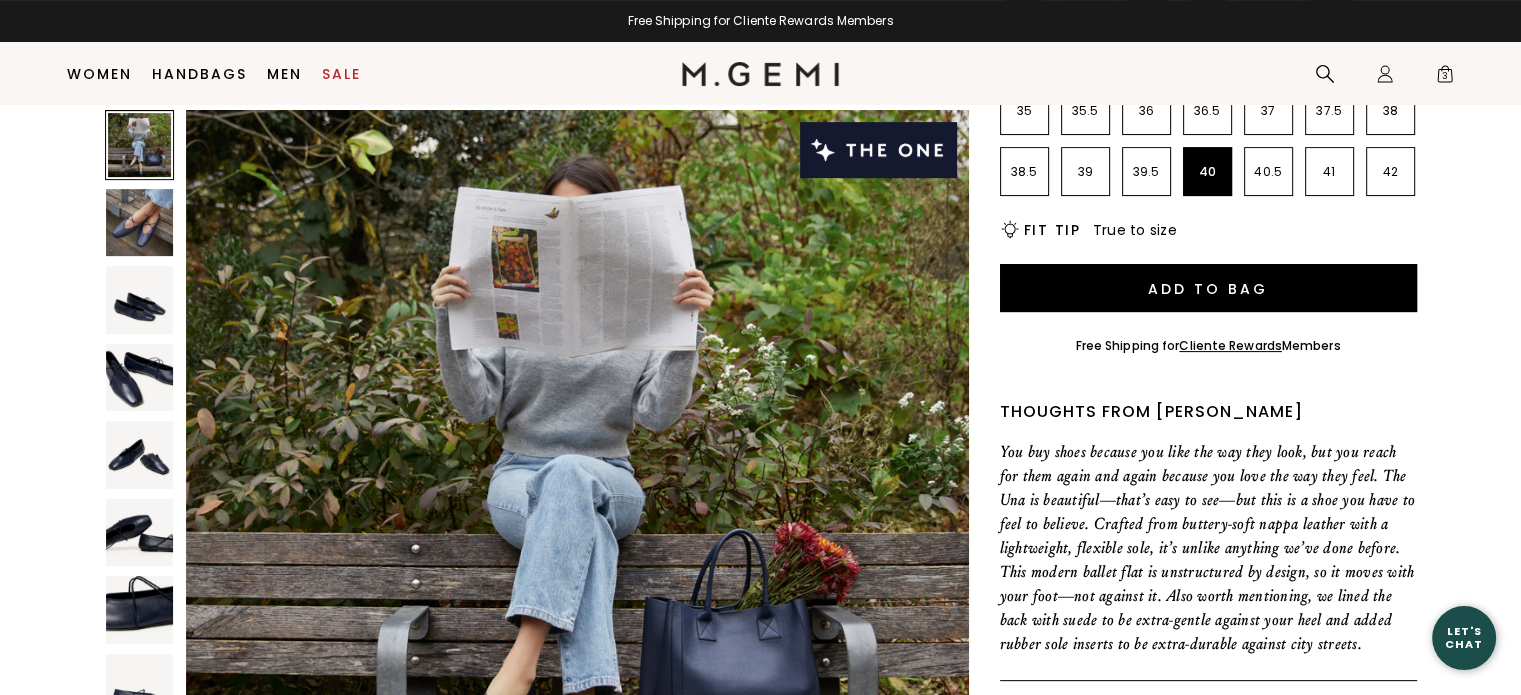 scroll, scrollTop: 410, scrollLeft: 0, axis: vertical 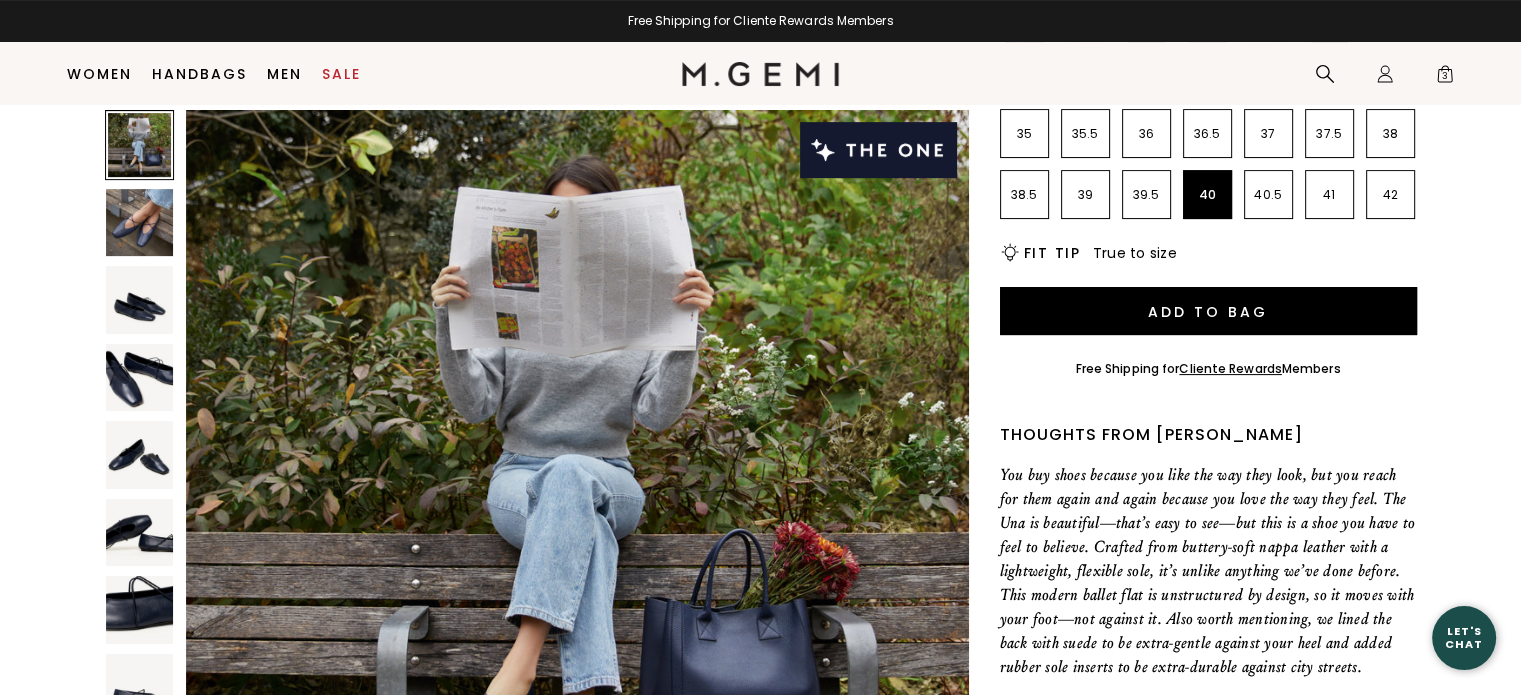 click on "38" at bounding box center [1390, 134] 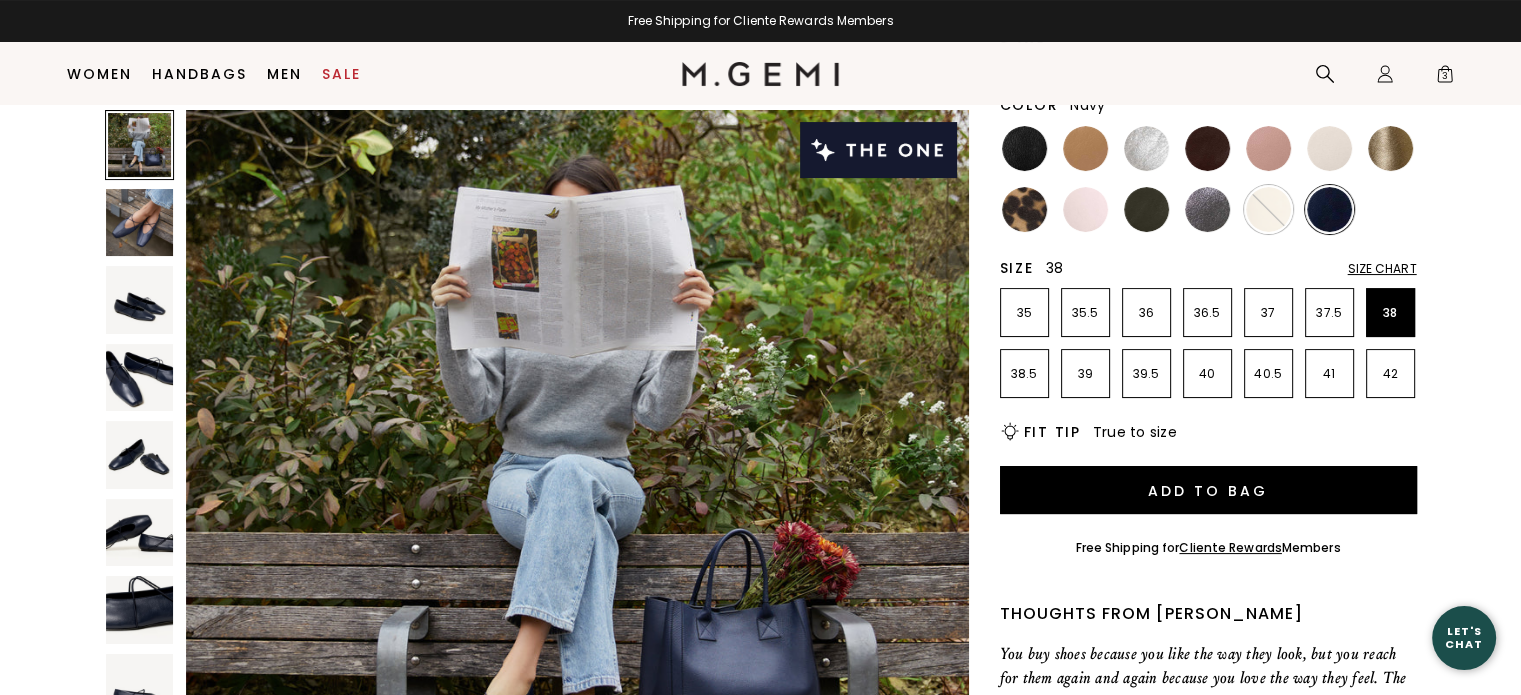 scroll, scrollTop: 168, scrollLeft: 0, axis: vertical 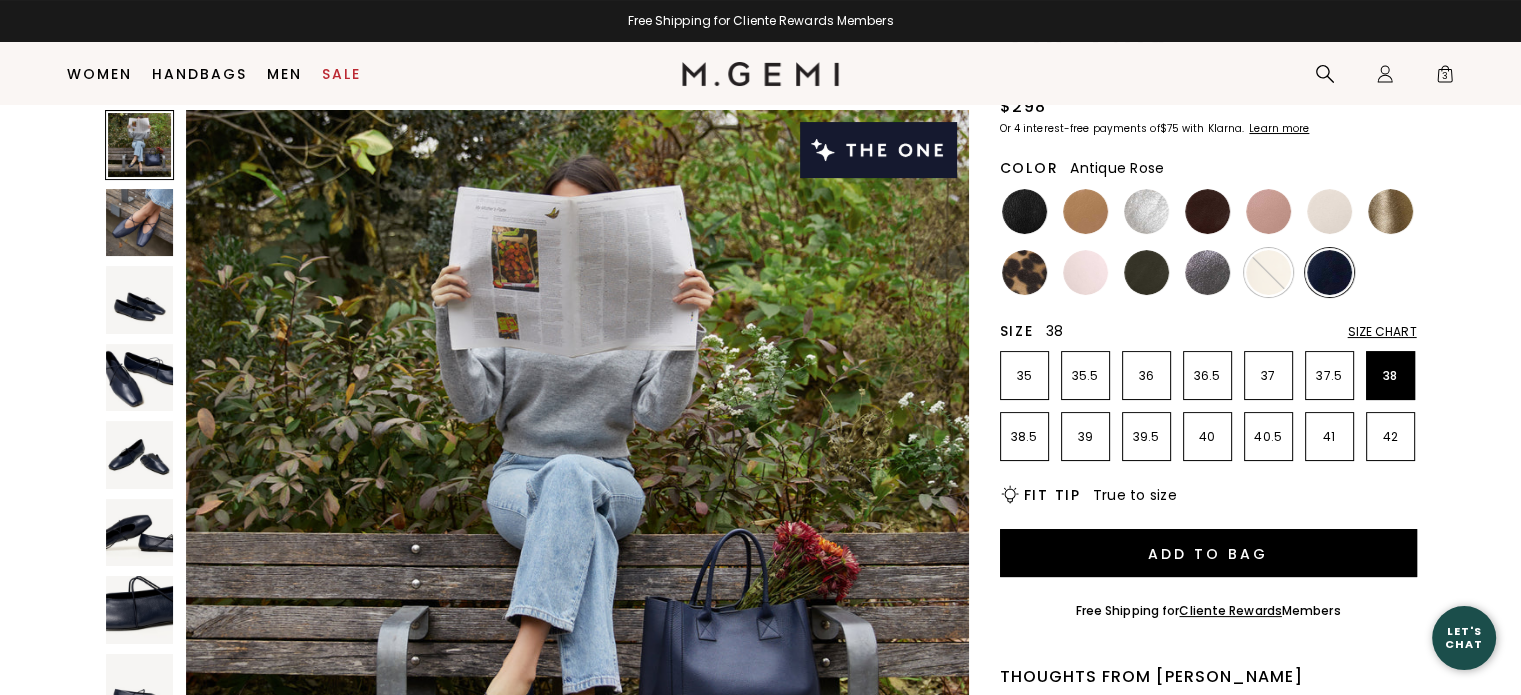 click at bounding box center [1268, 211] 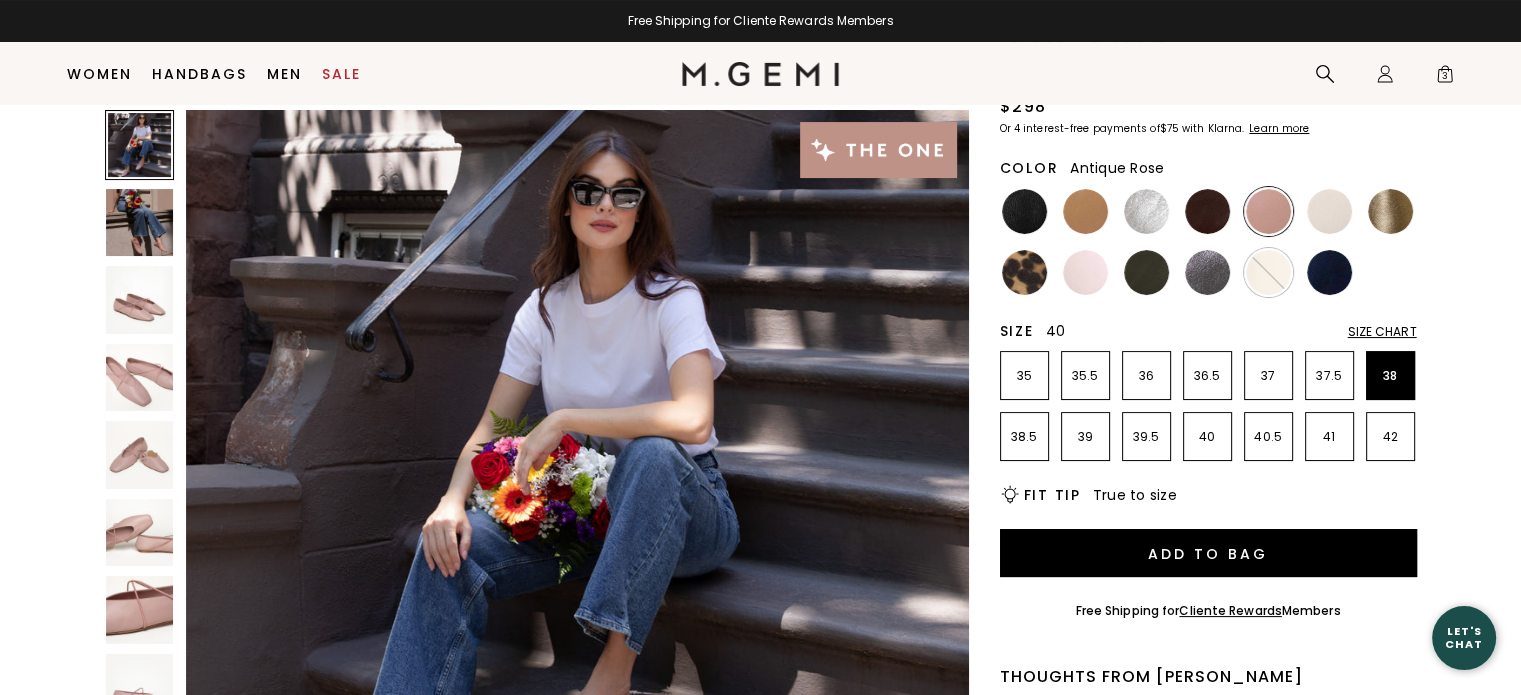 click on "40" at bounding box center [1207, 437] 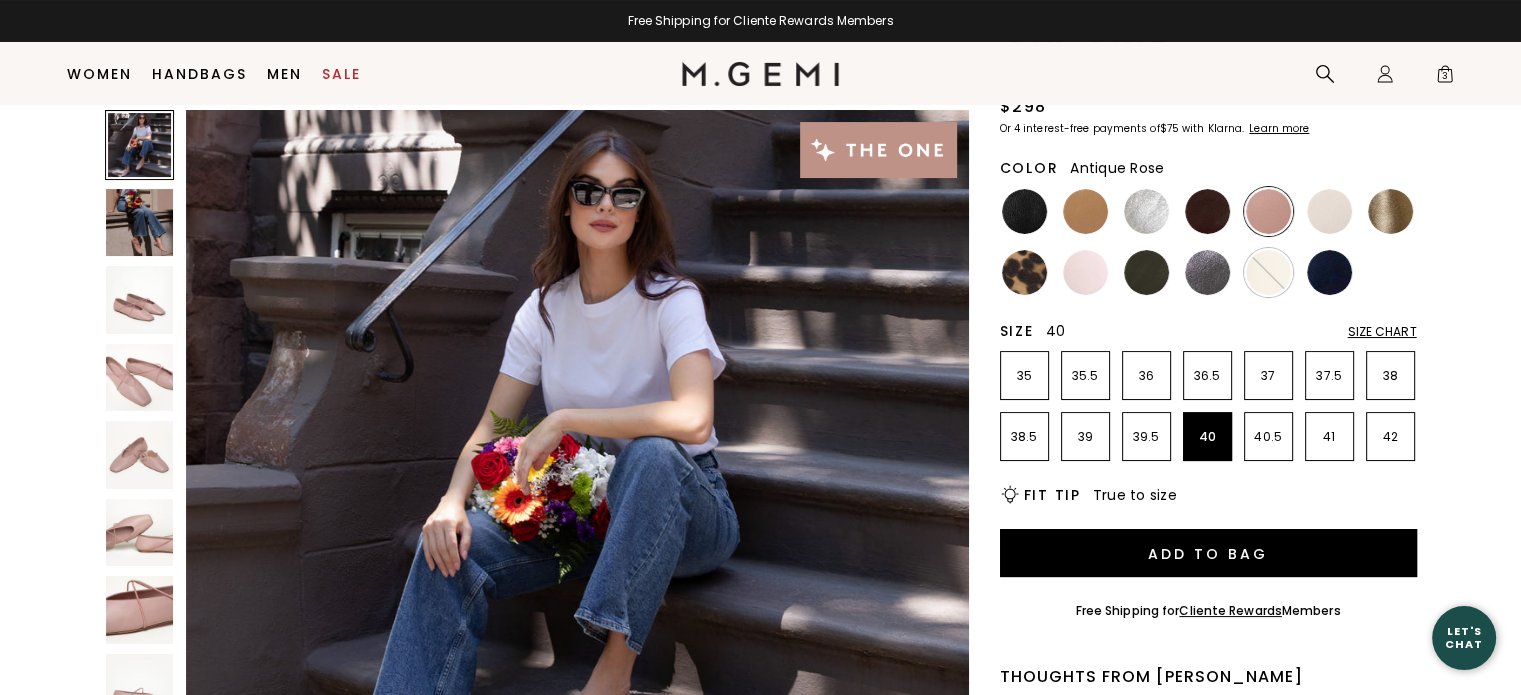 click at bounding box center (1268, 211) 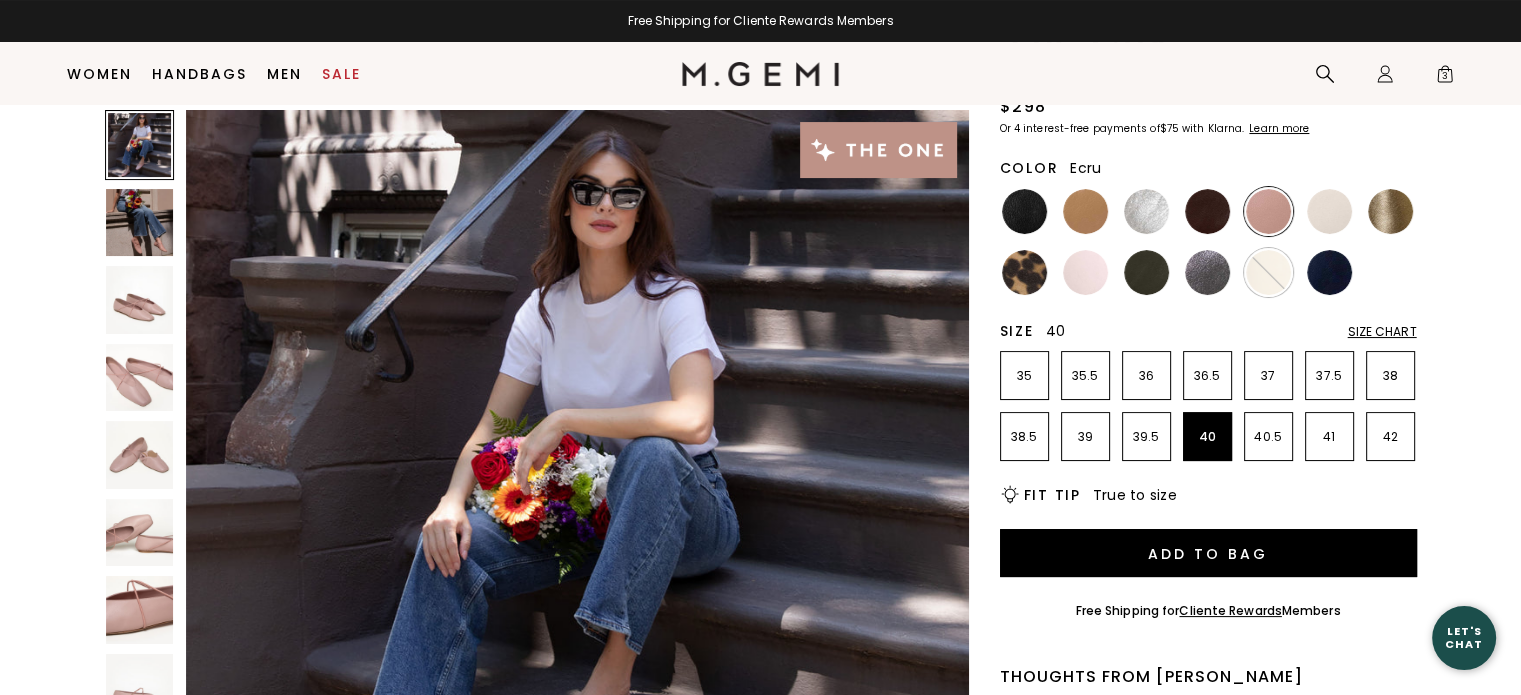 click at bounding box center (1329, 211) 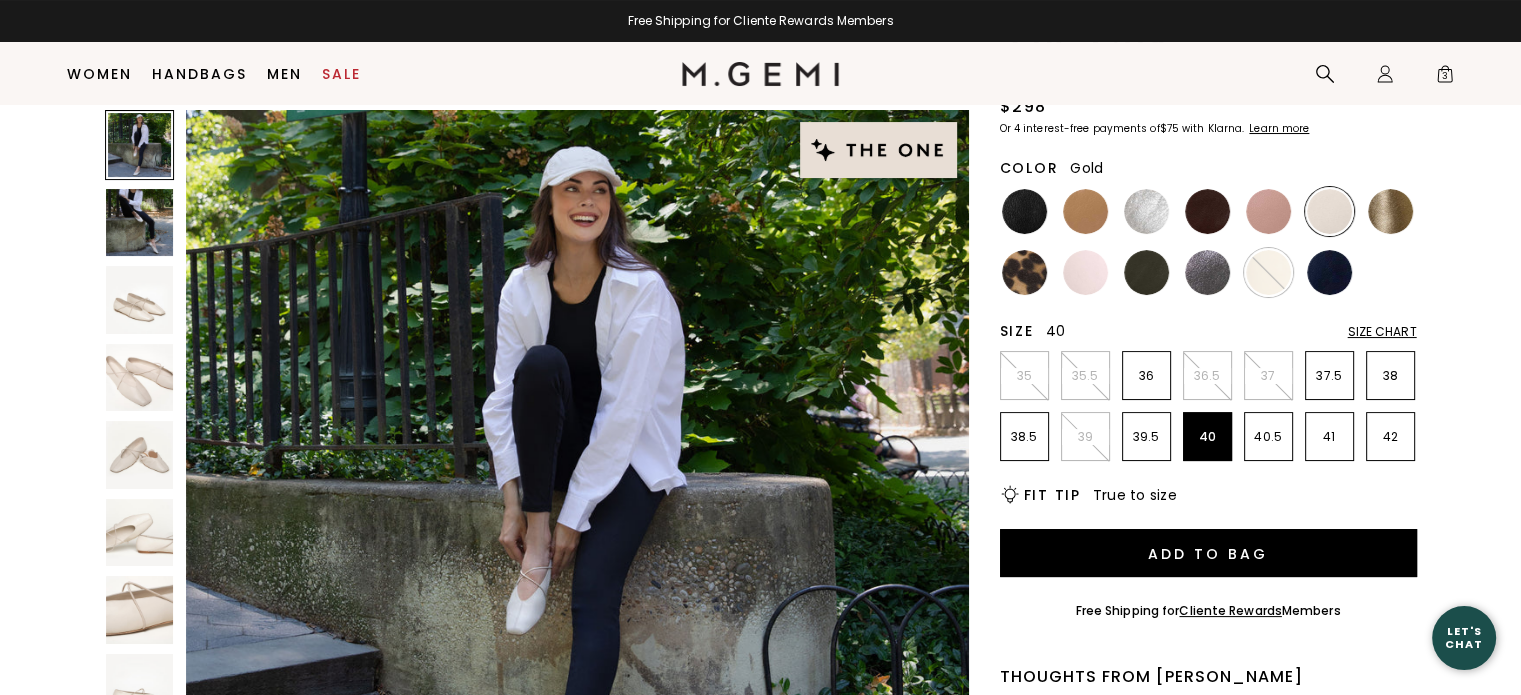 click at bounding box center (1390, 211) 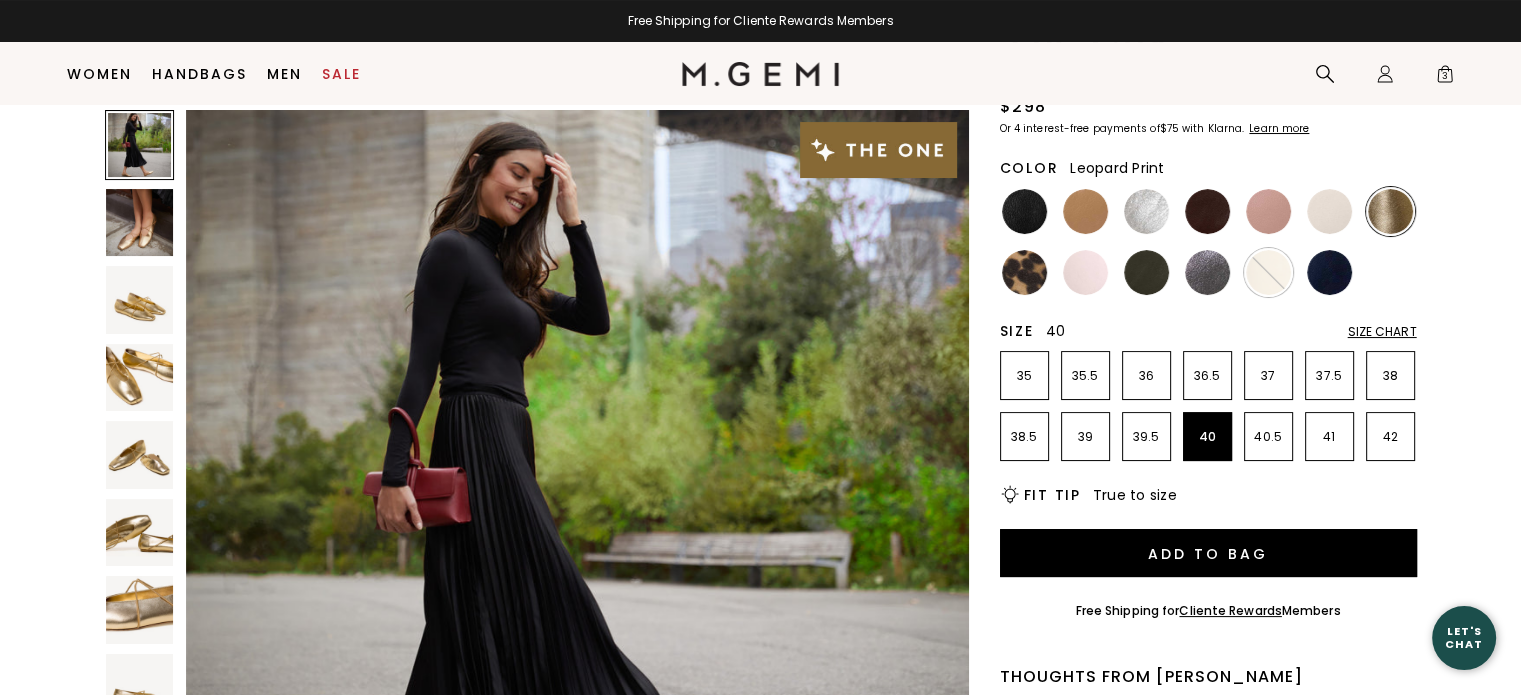 click at bounding box center (1024, 272) 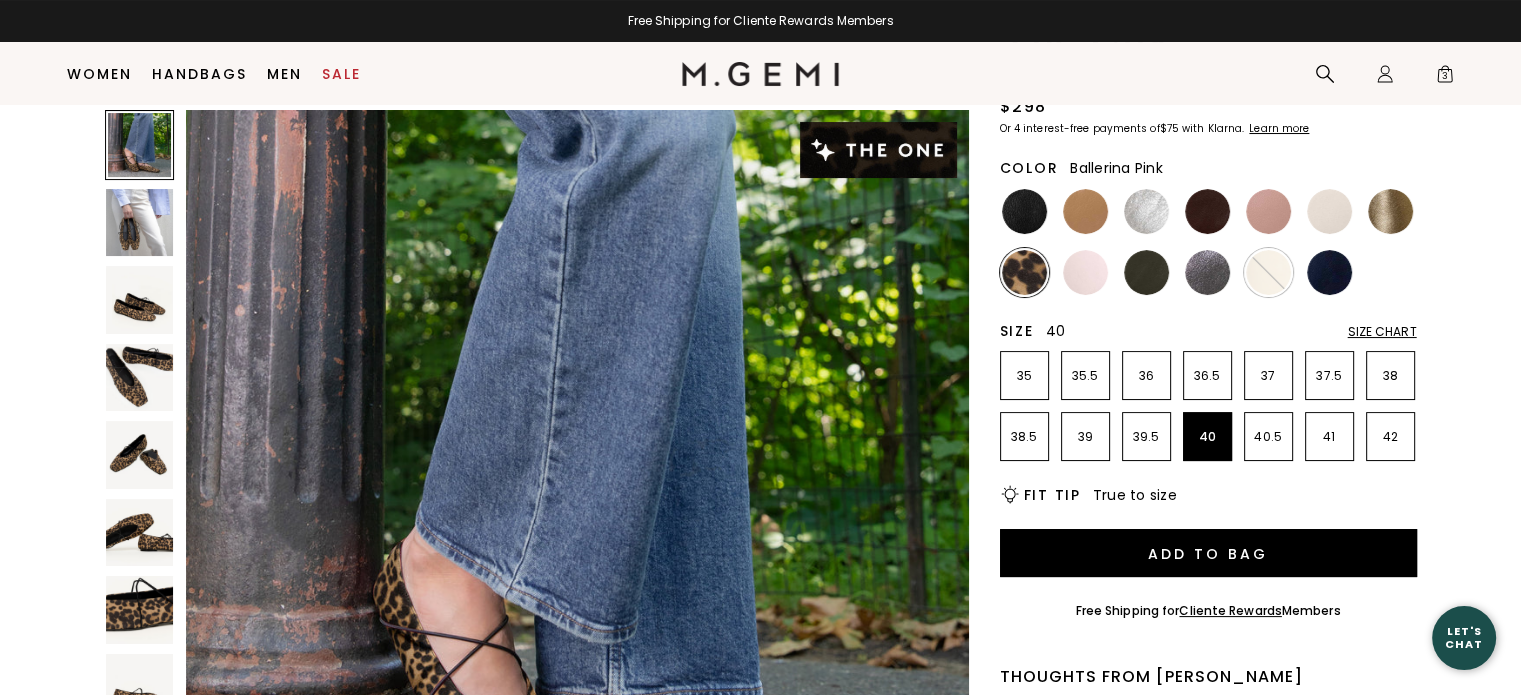 click at bounding box center [1085, 272] 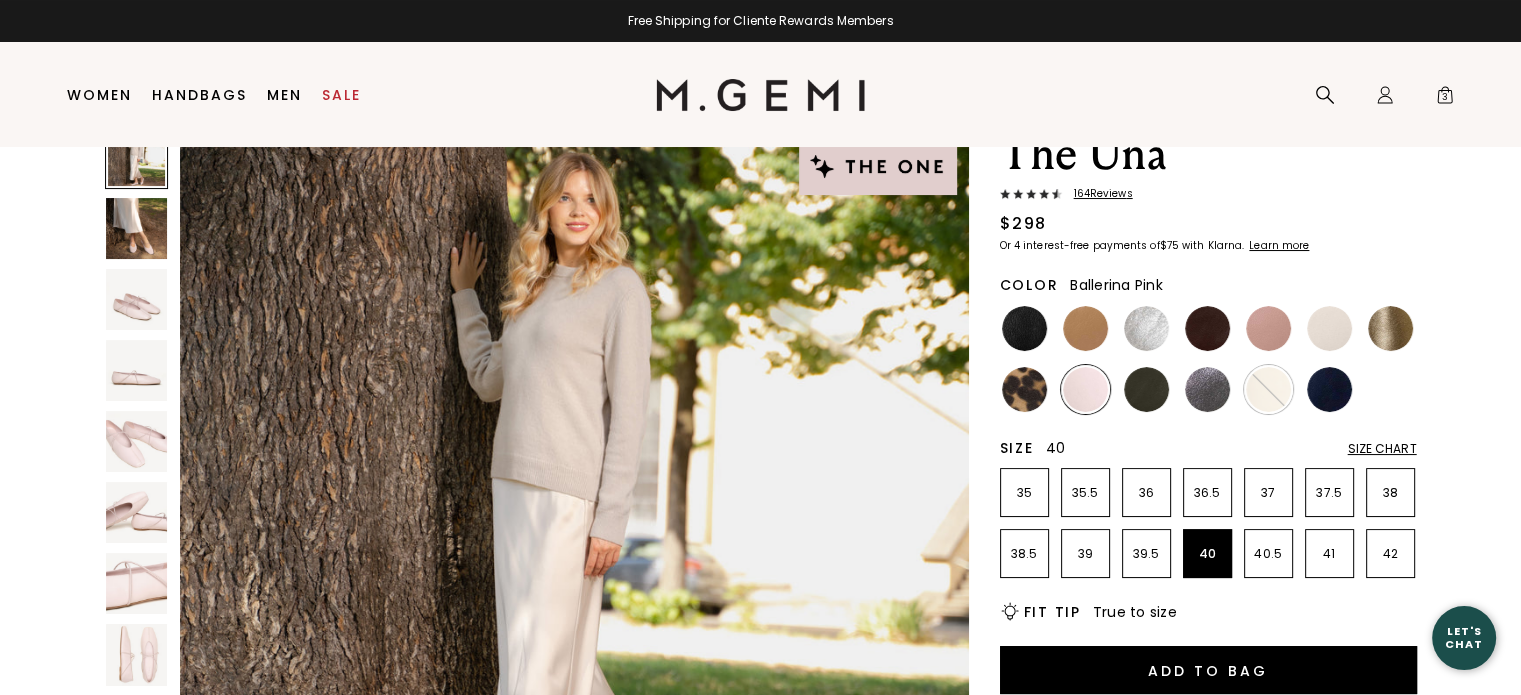 scroll, scrollTop: 0, scrollLeft: 0, axis: both 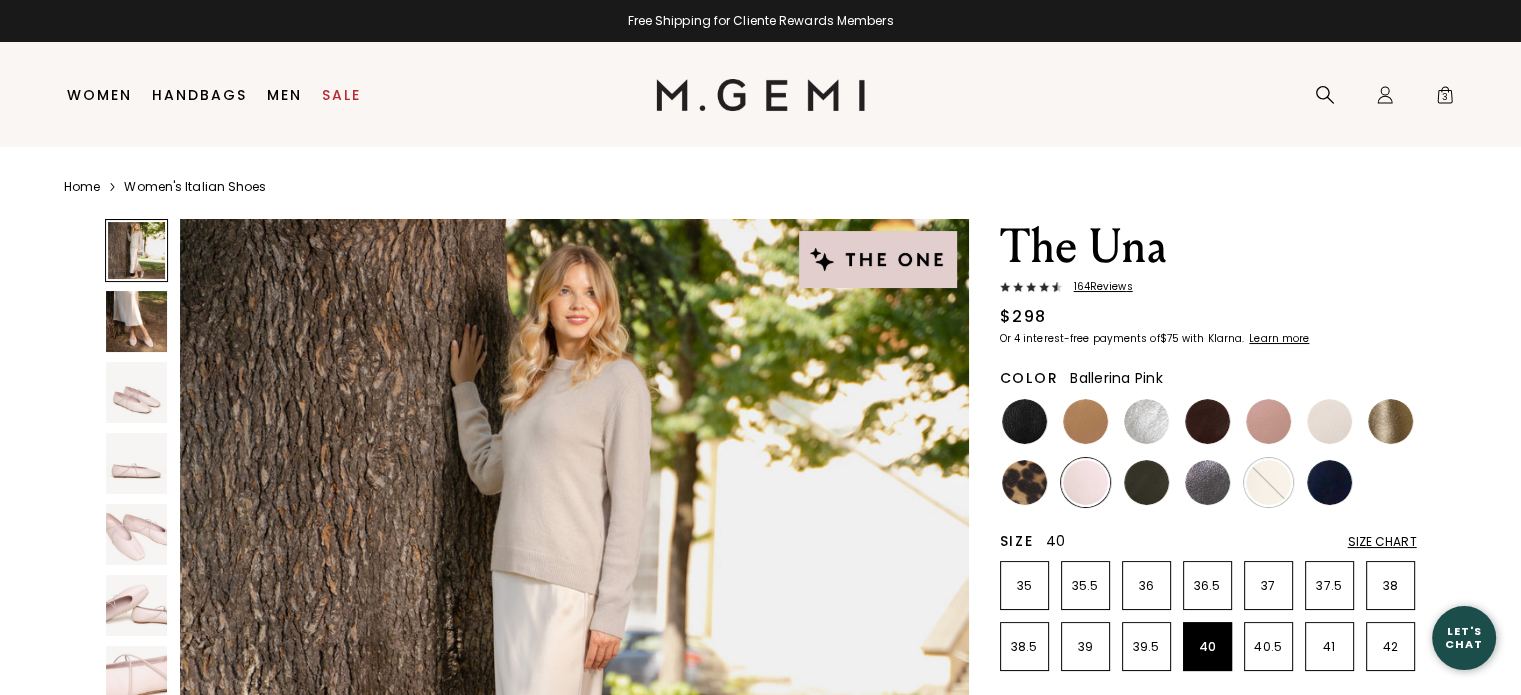 click at bounding box center (136, 321) 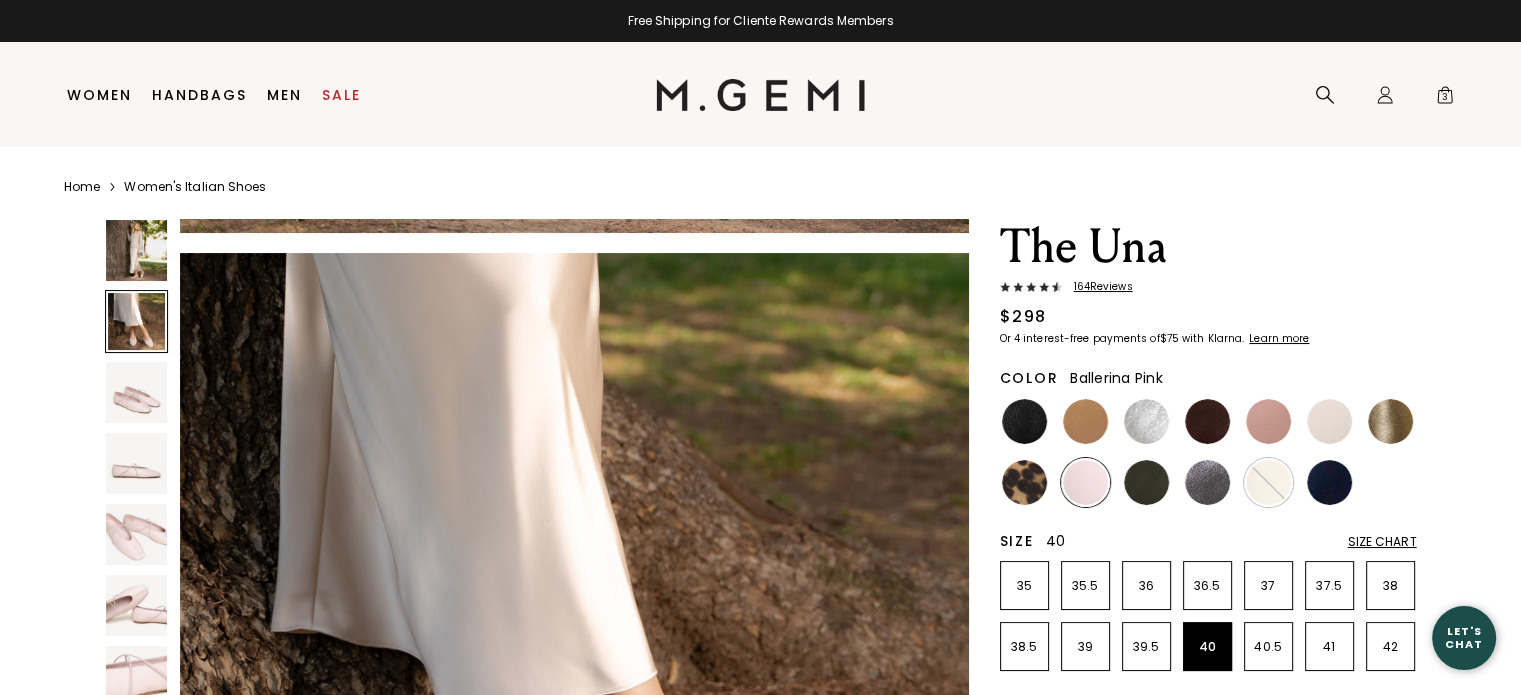 scroll, scrollTop: 794, scrollLeft: 0, axis: vertical 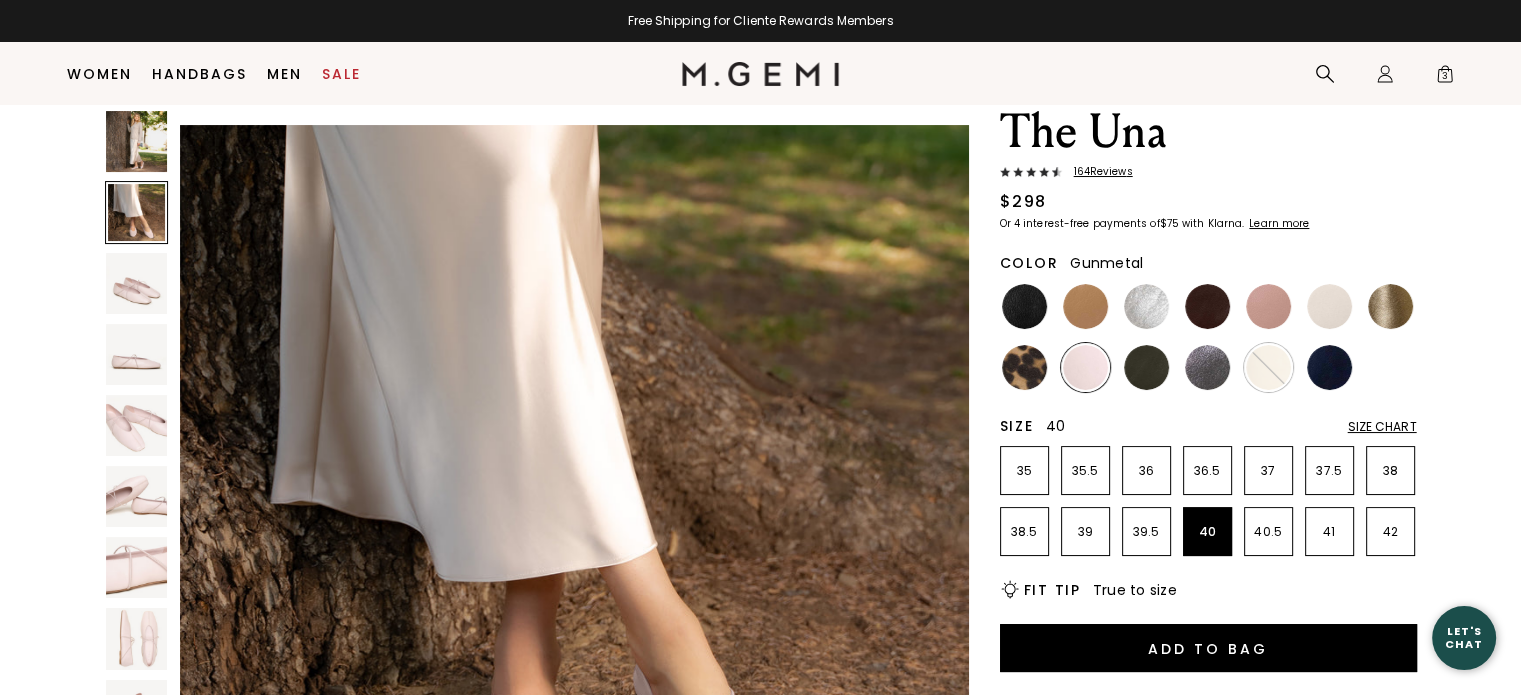 click at bounding box center [1207, 367] 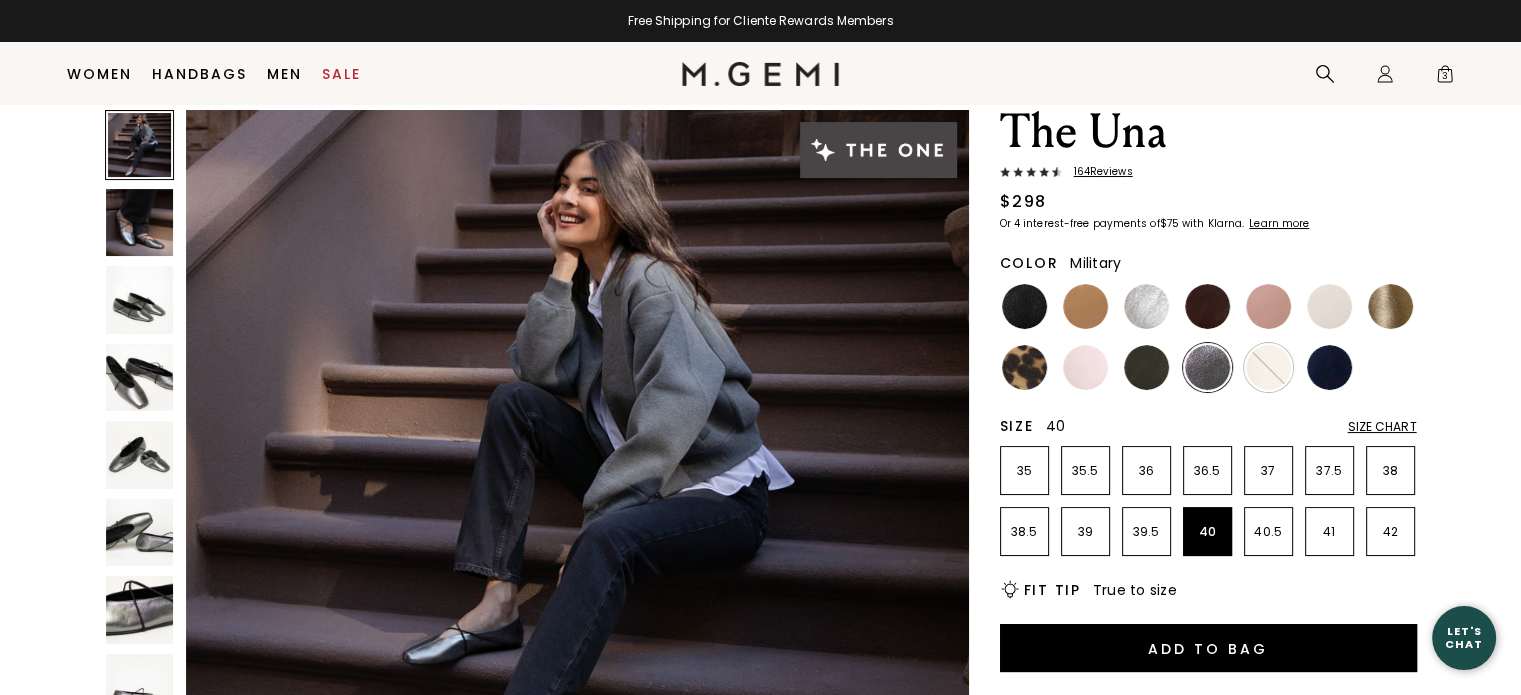 click at bounding box center [1146, 367] 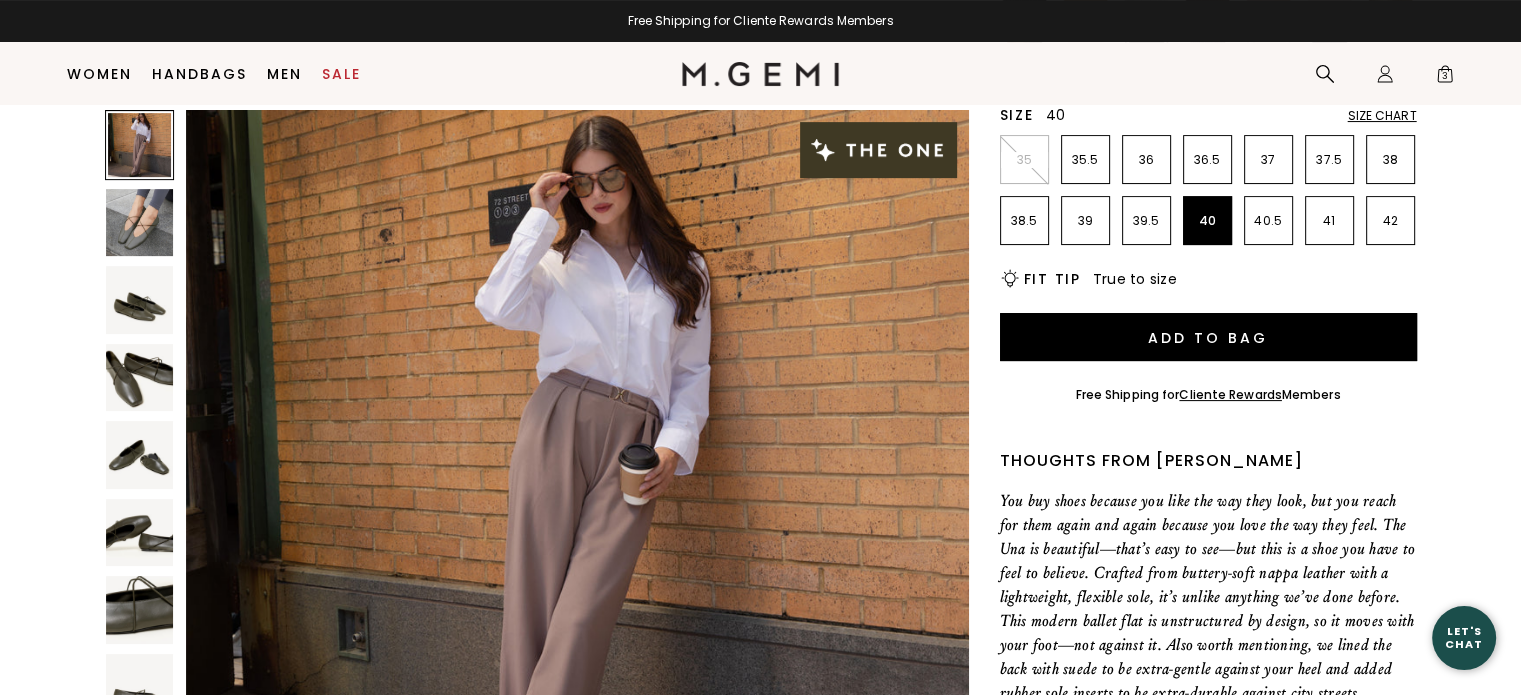scroll, scrollTop: 232, scrollLeft: 0, axis: vertical 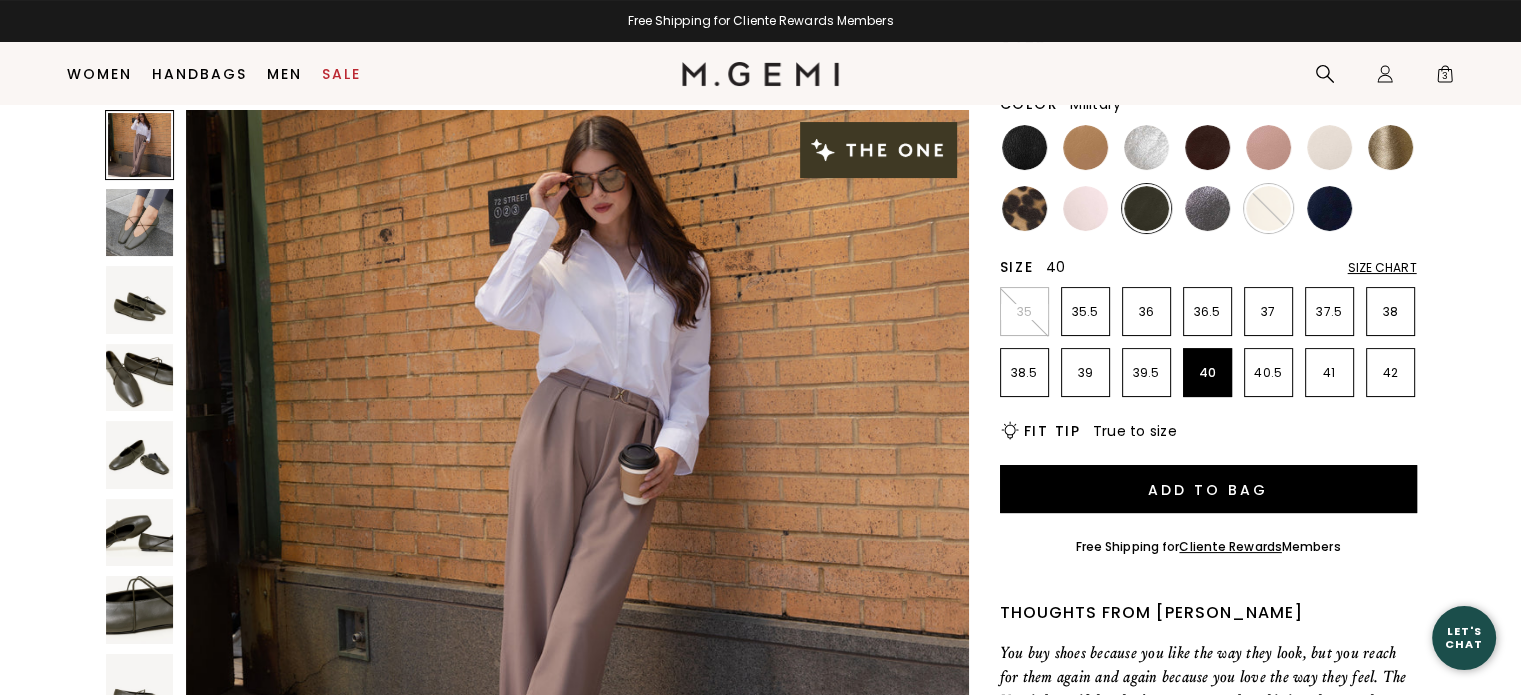 click at bounding box center (140, 223) 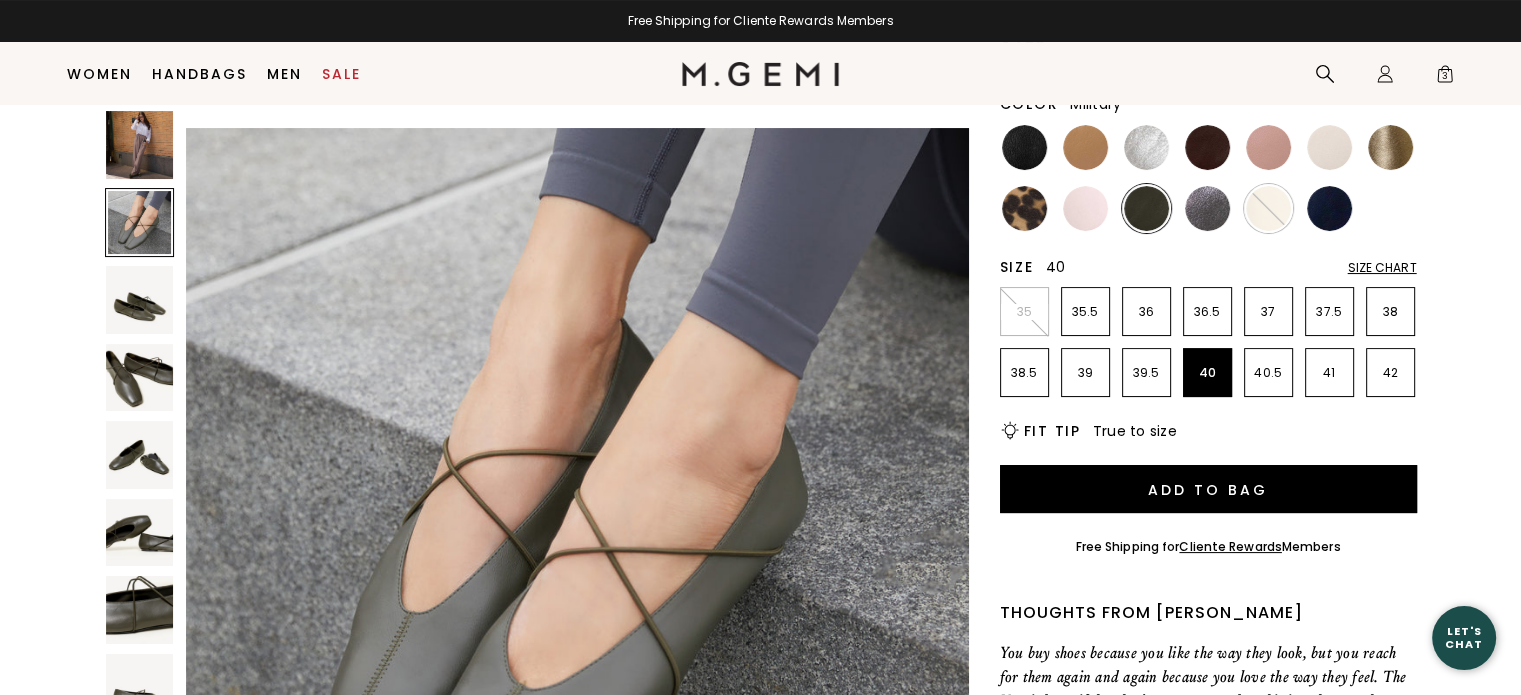 scroll, scrollTop: 787, scrollLeft: 0, axis: vertical 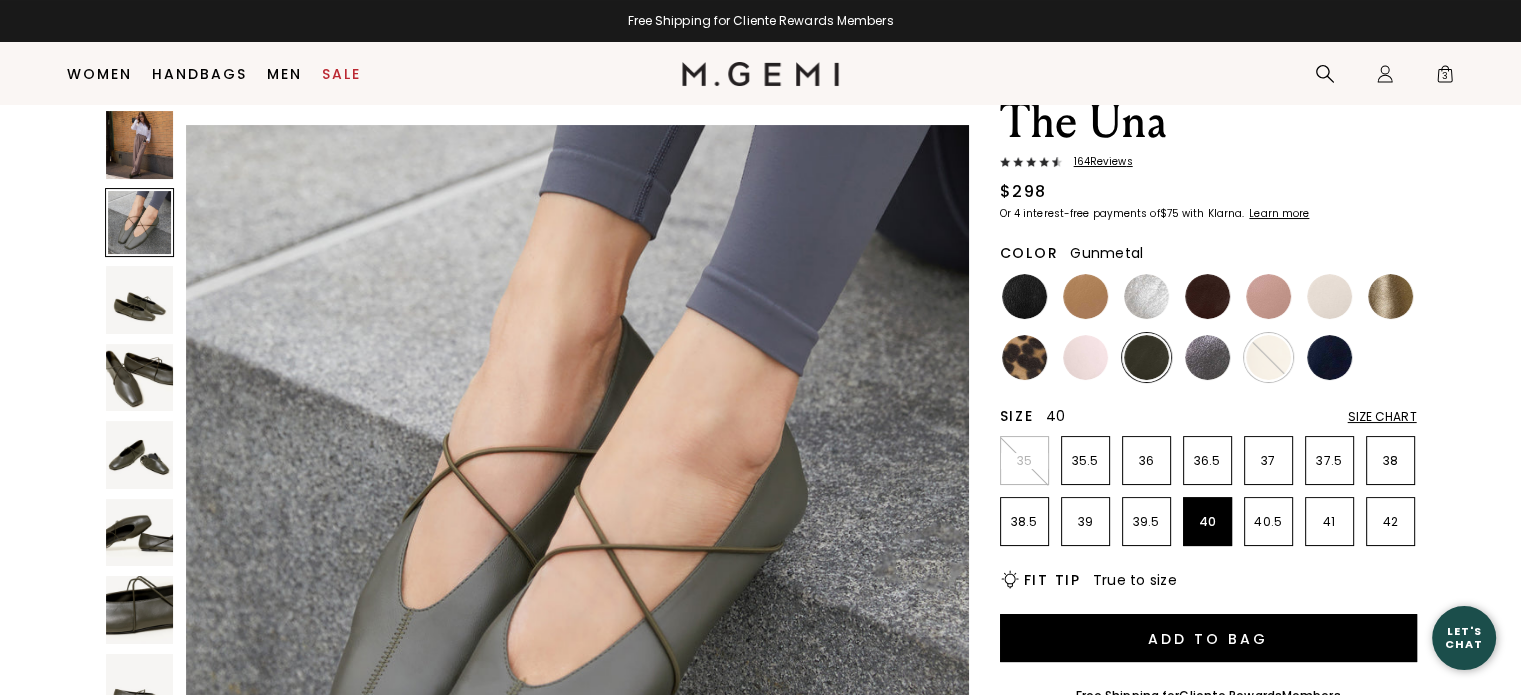 click at bounding box center (1207, 357) 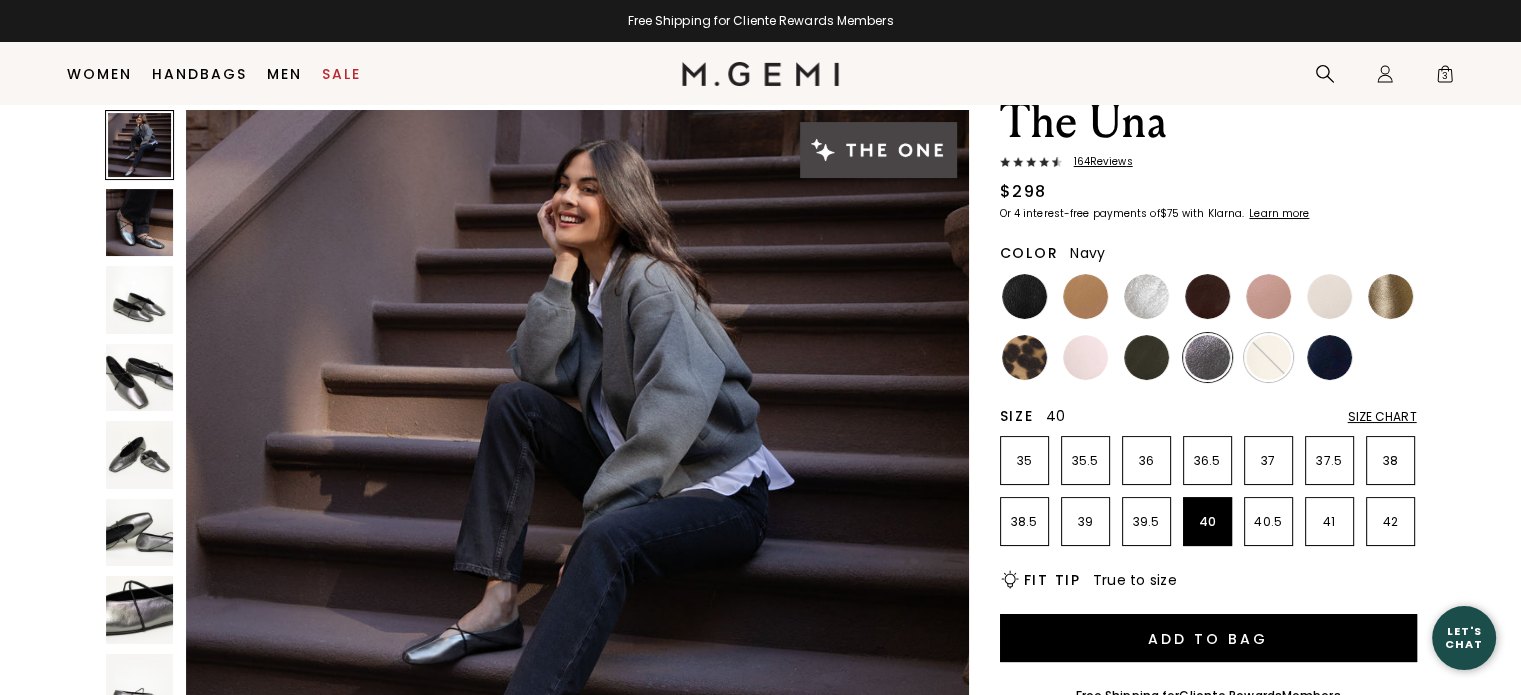 click at bounding box center [1329, 357] 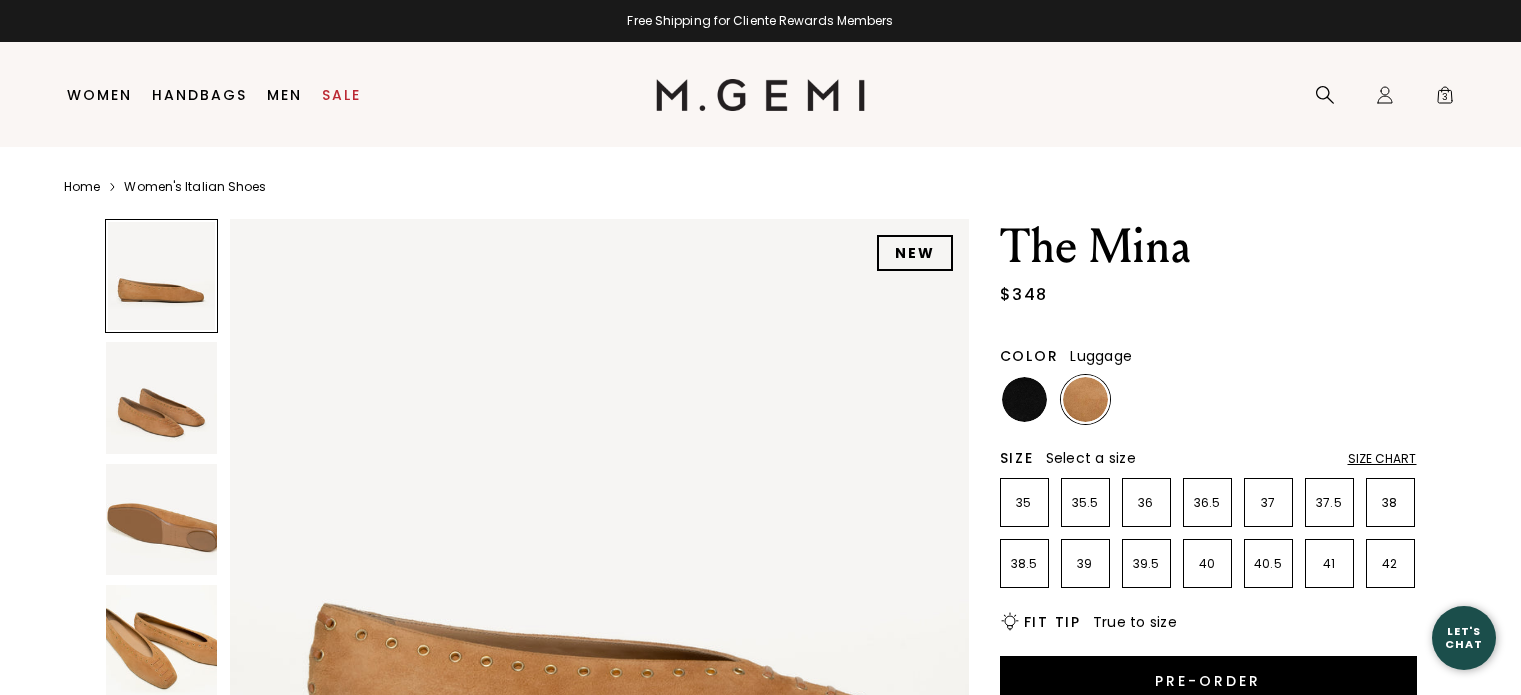 scroll, scrollTop: 48, scrollLeft: 0, axis: vertical 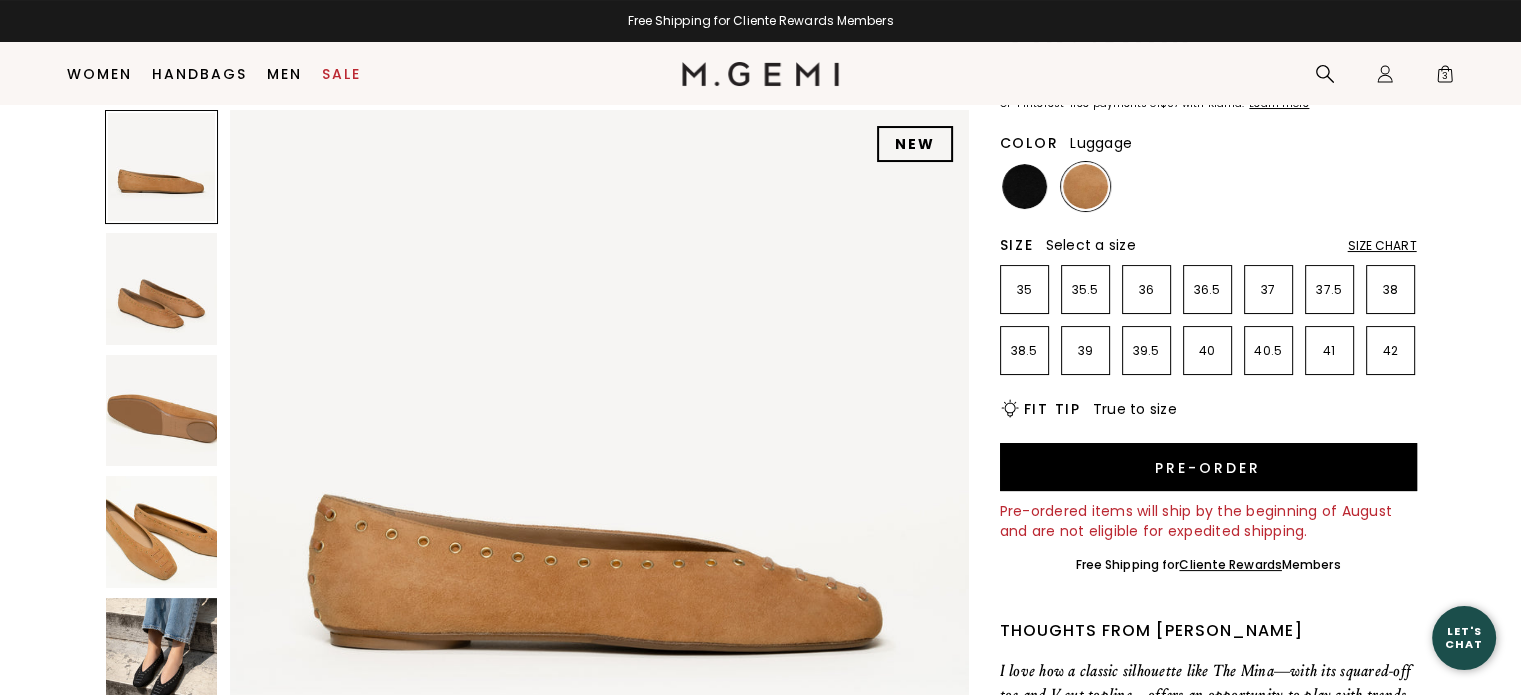 drag, startPoint x: 1533, startPoint y: 87, endPoint x: 1528, endPoint y: 139, distance: 52.23983 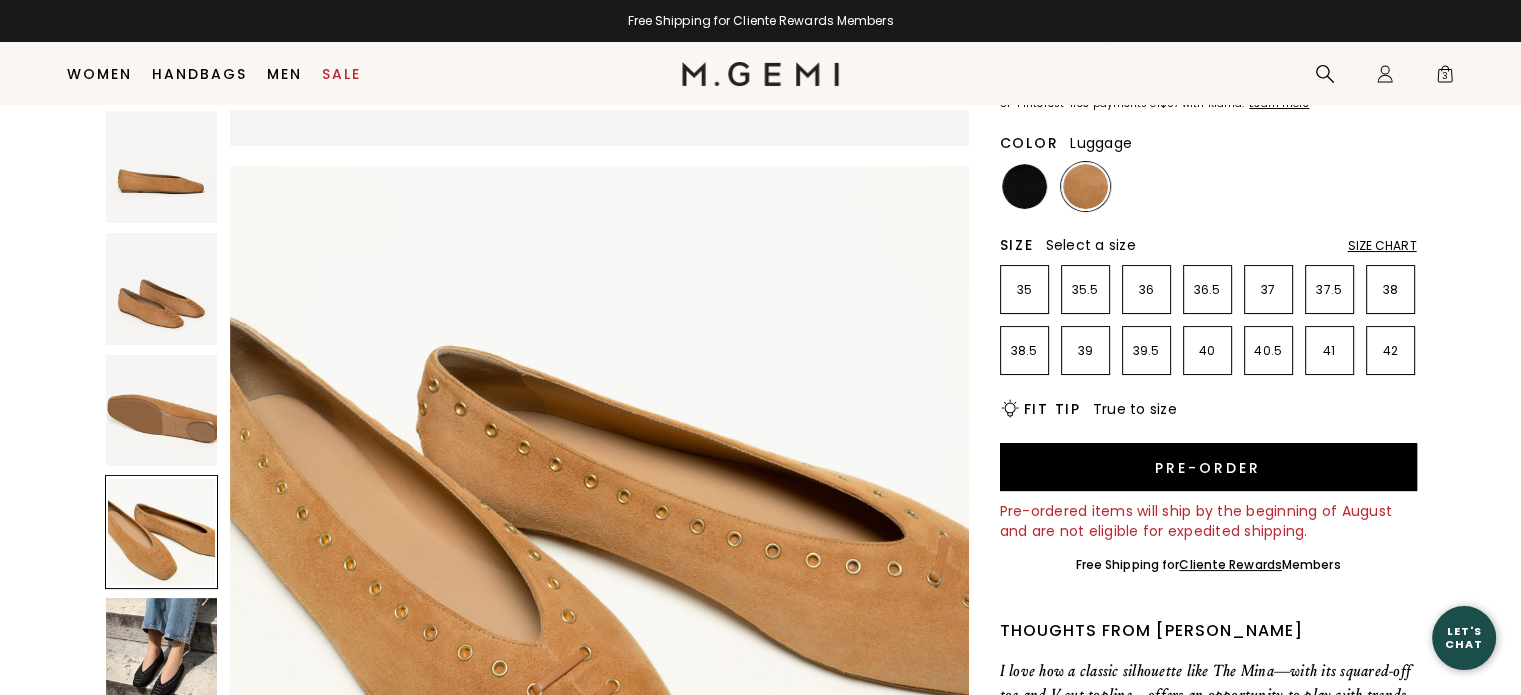 scroll, scrollTop: 2228, scrollLeft: 0, axis: vertical 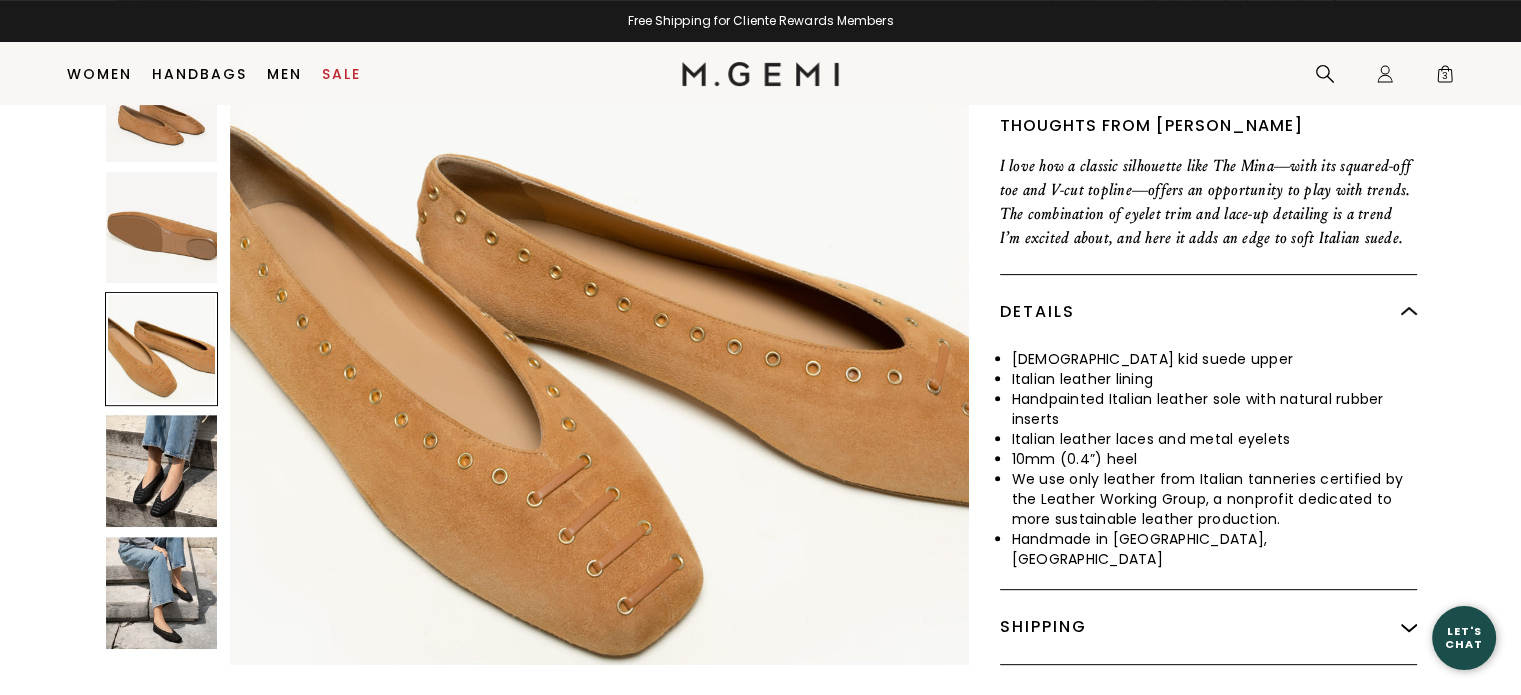 click at bounding box center [162, 472] 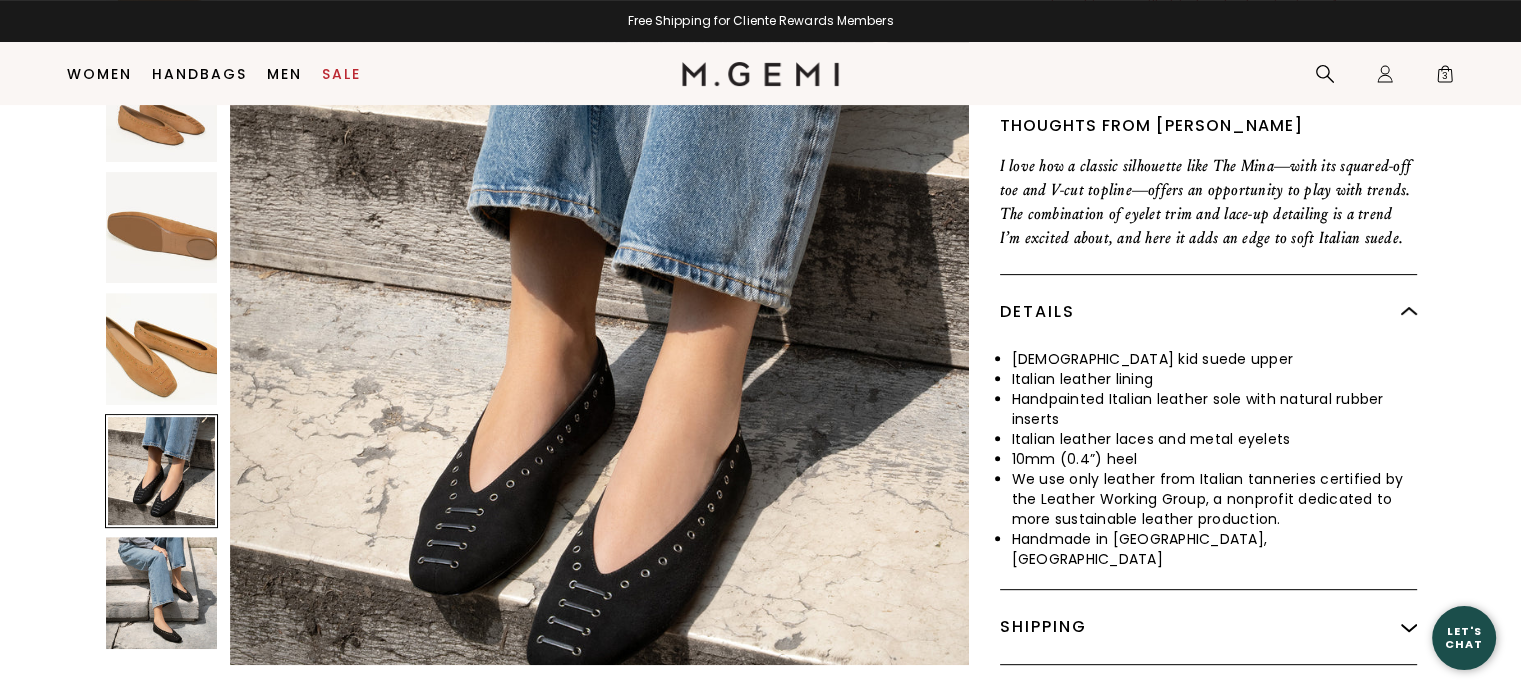 scroll, scrollTop: 2972, scrollLeft: 0, axis: vertical 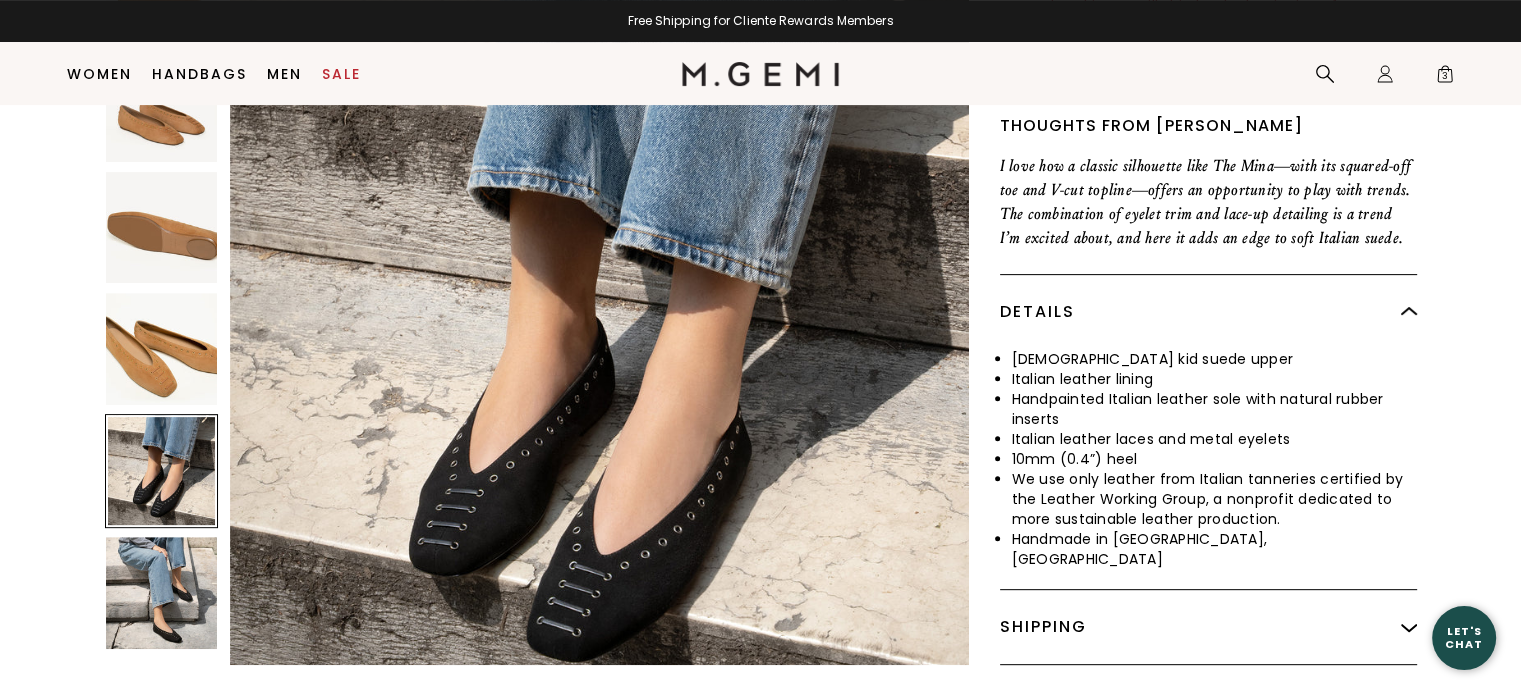 click at bounding box center [162, 593] 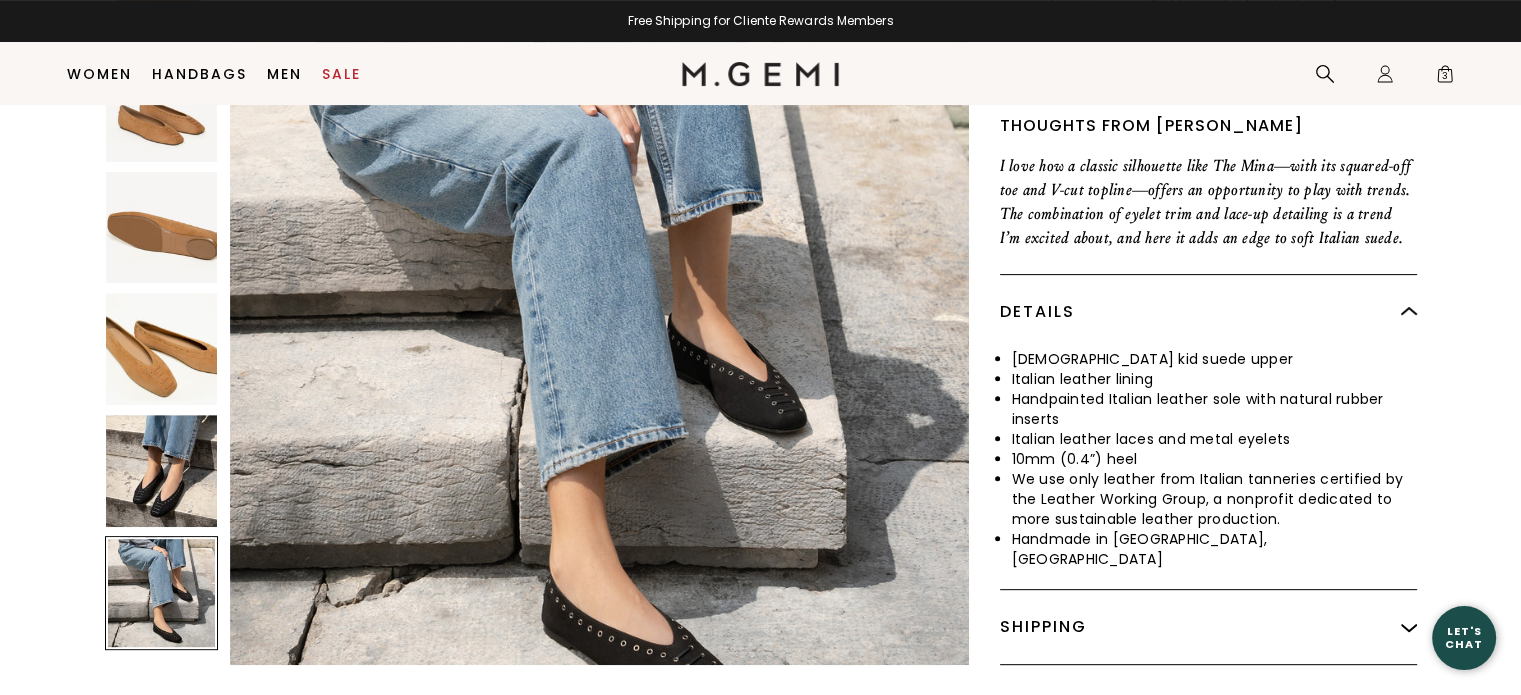 scroll, scrollTop: 3715, scrollLeft: 0, axis: vertical 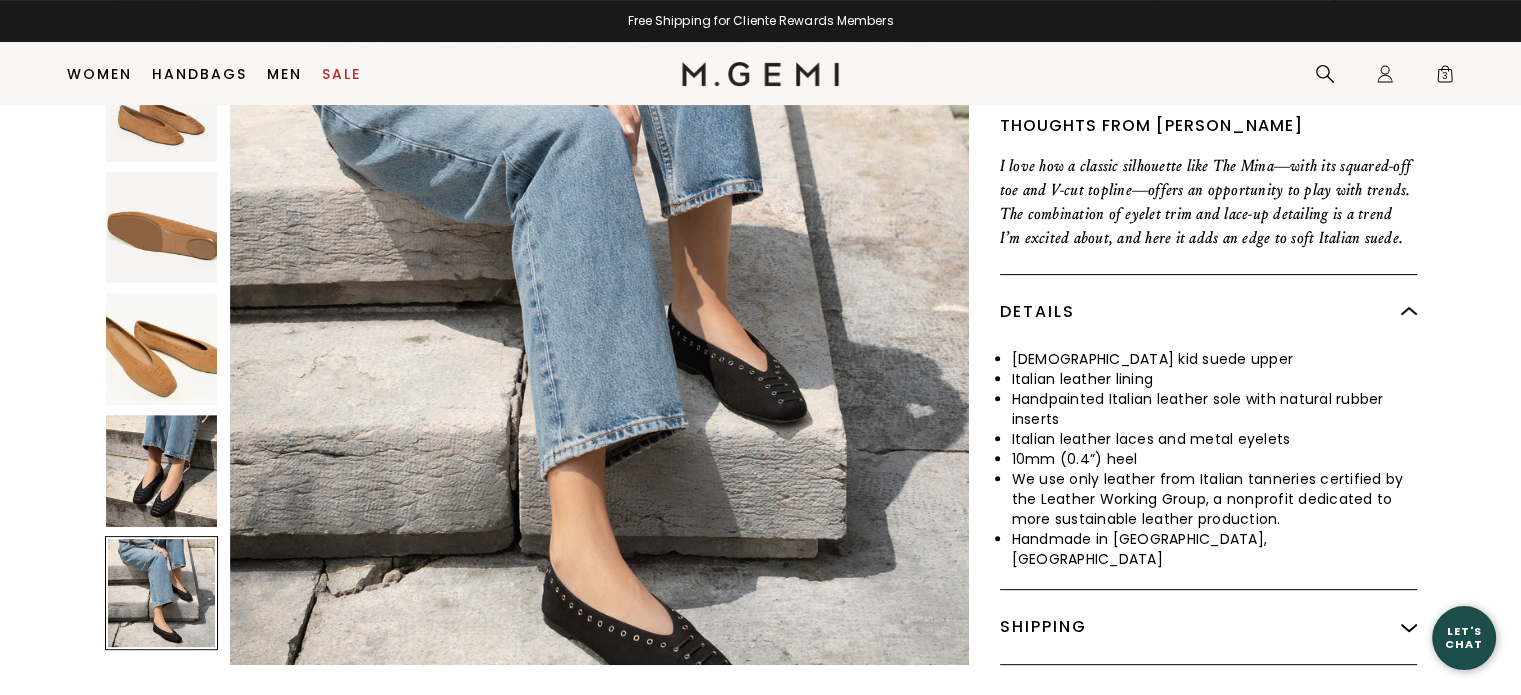 click at bounding box center (162, 228) 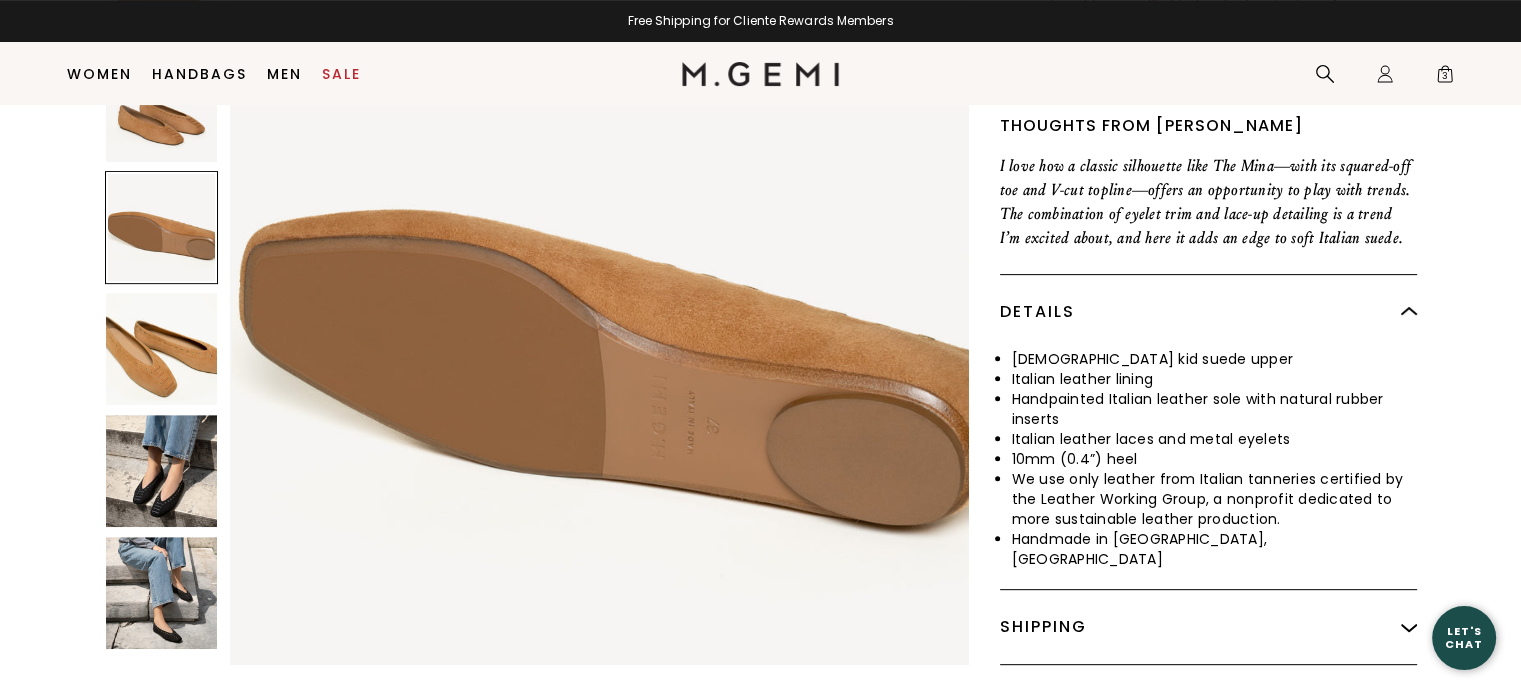 scroll, scrollTop: 1486, scrollLeft: 0, axis: vertical 